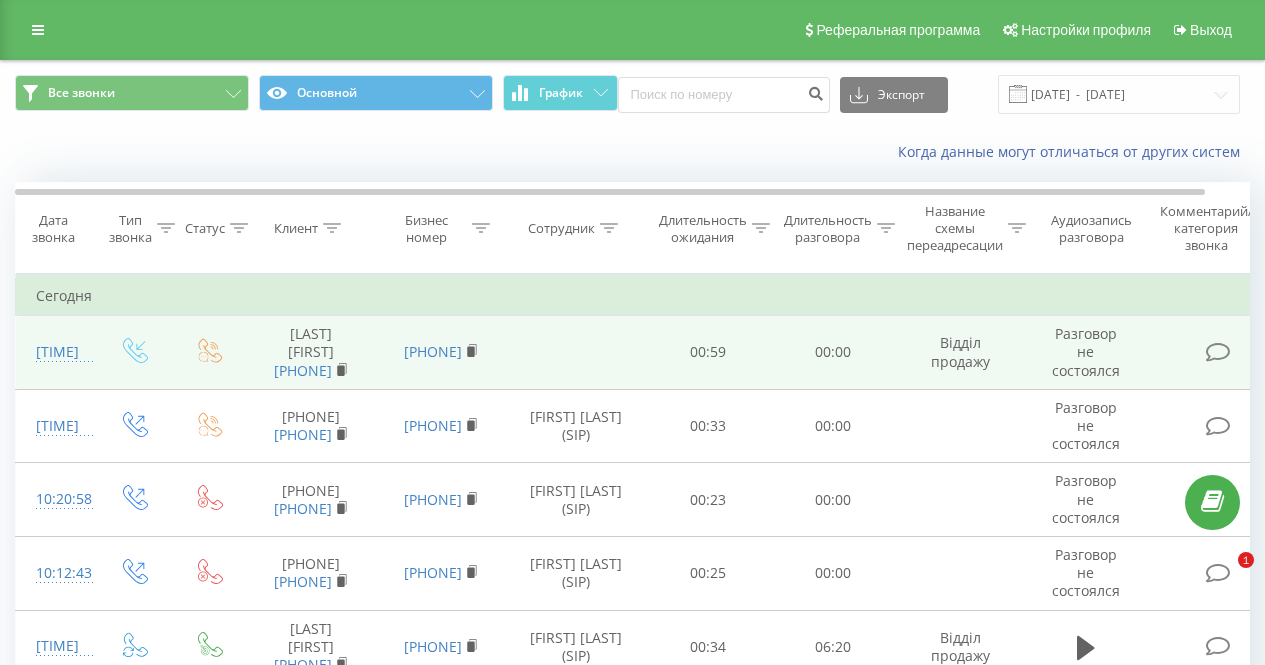 scroll, scrollTop: 300, scrollLeft: 0, axis: vertical 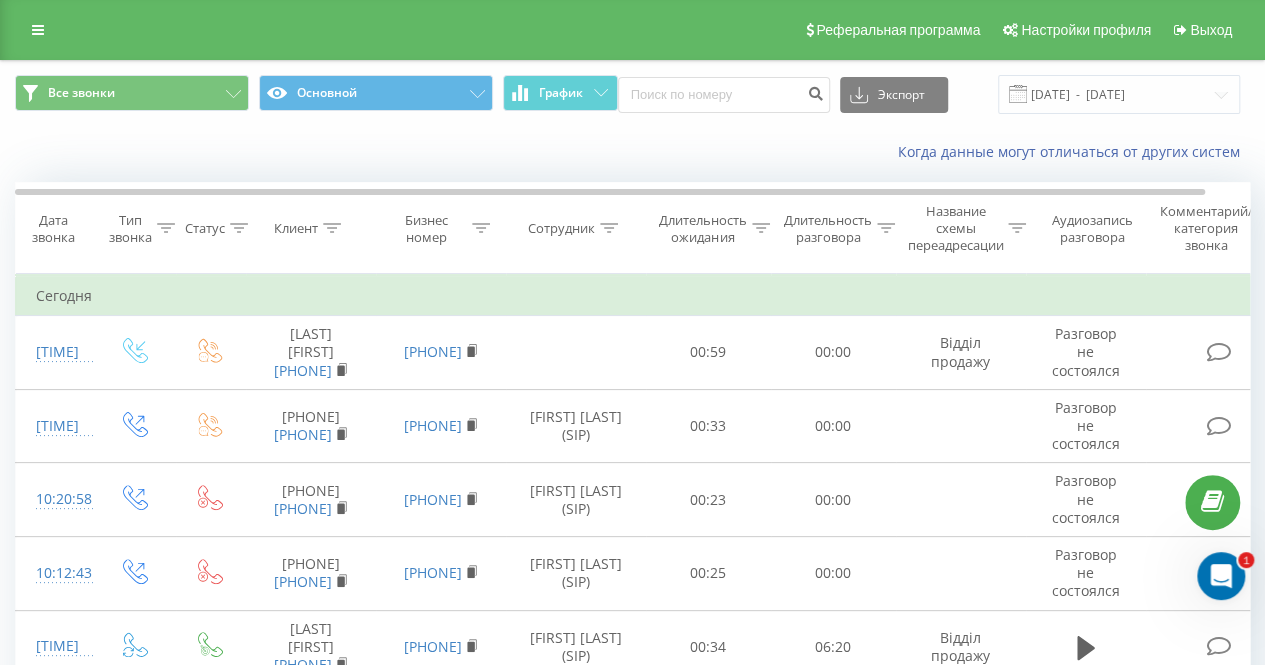 click on "Сотрудник" at bounding box center (573, 228) 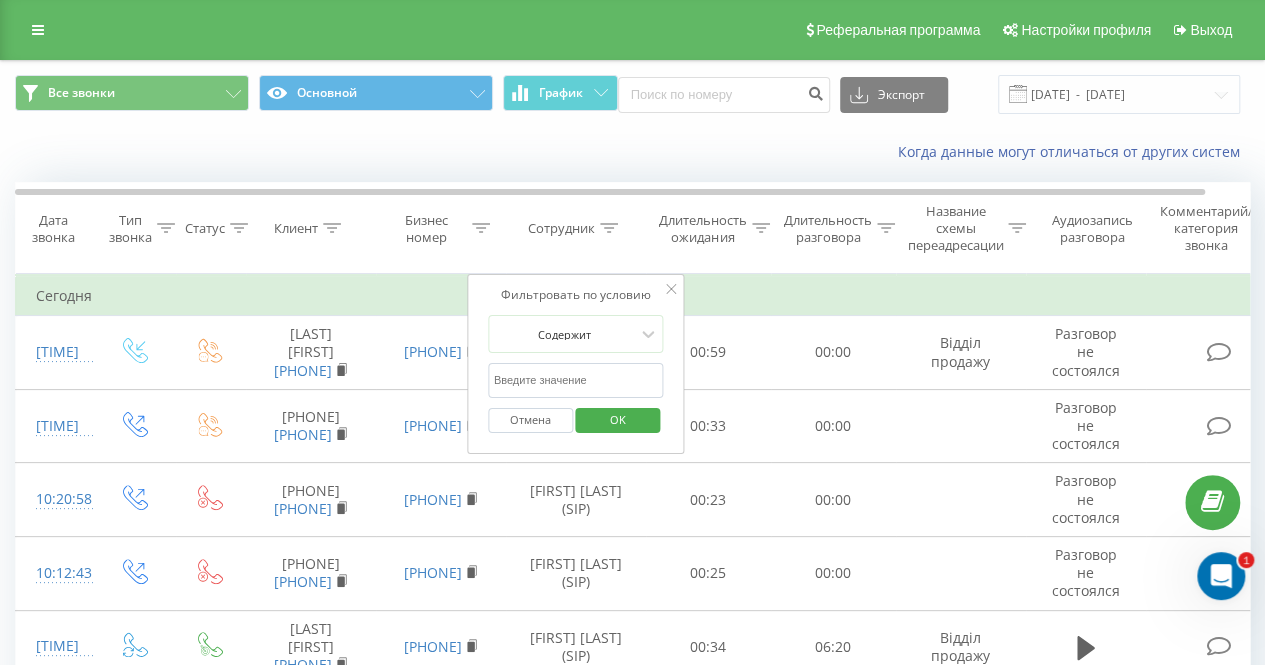 click at bounding box center (576, 380) 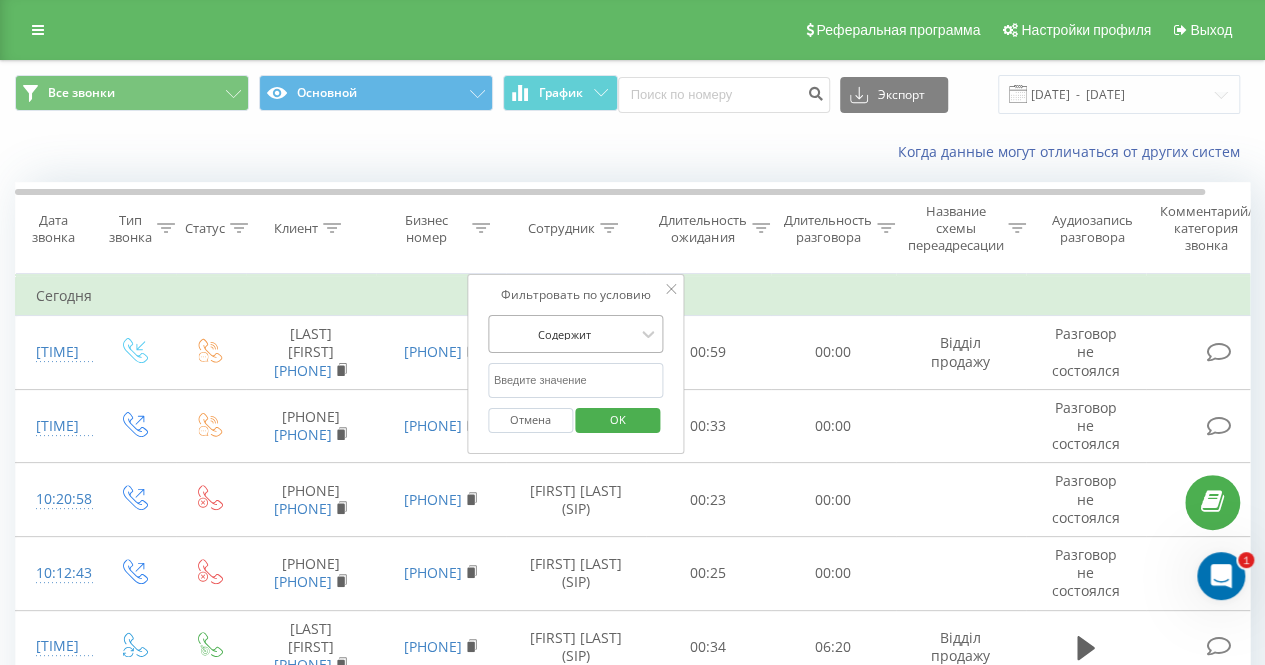 click on "Содержит" at bounding box center (565, 334) 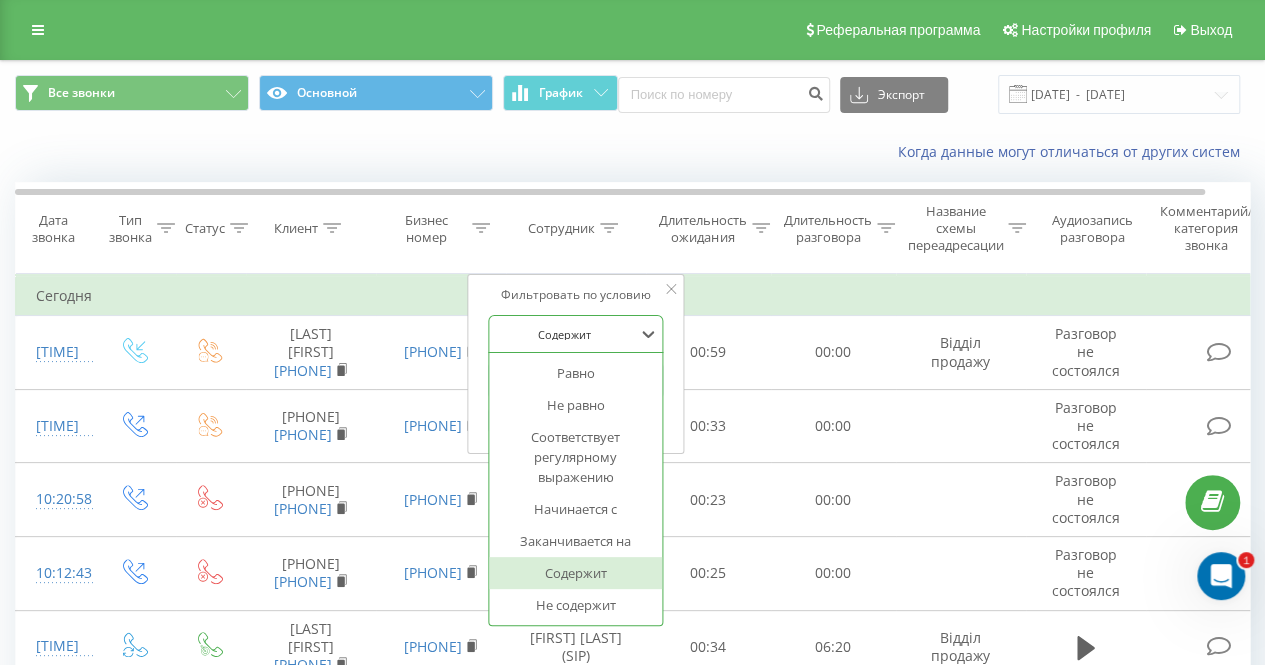 click on "Содержит" at bounding box center [565, 334] 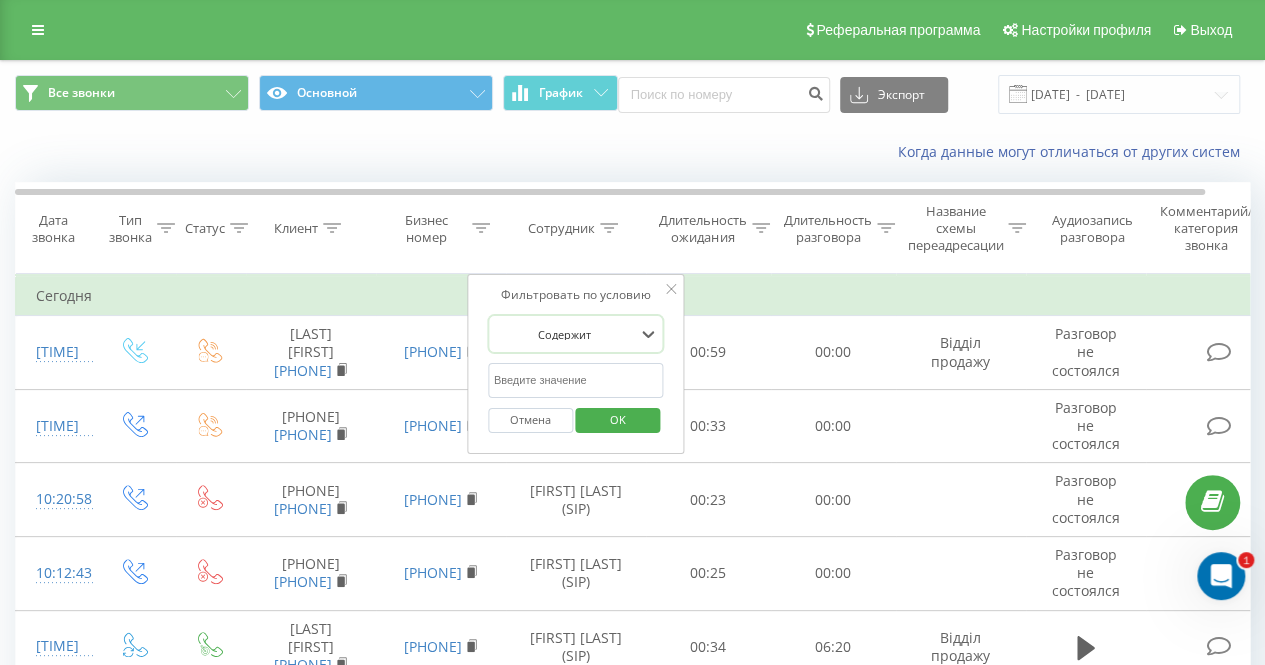 click on "Длительность ожидания" at bounding box center (703, 229) 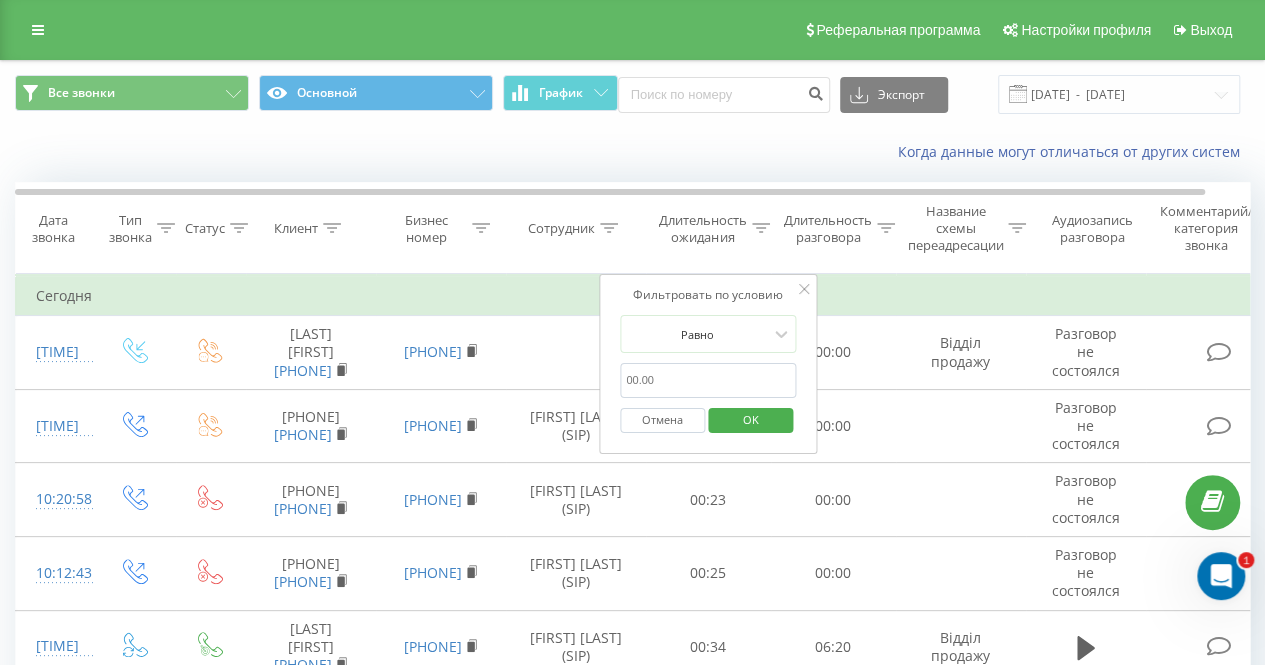 click at bounding box center [609, 228] 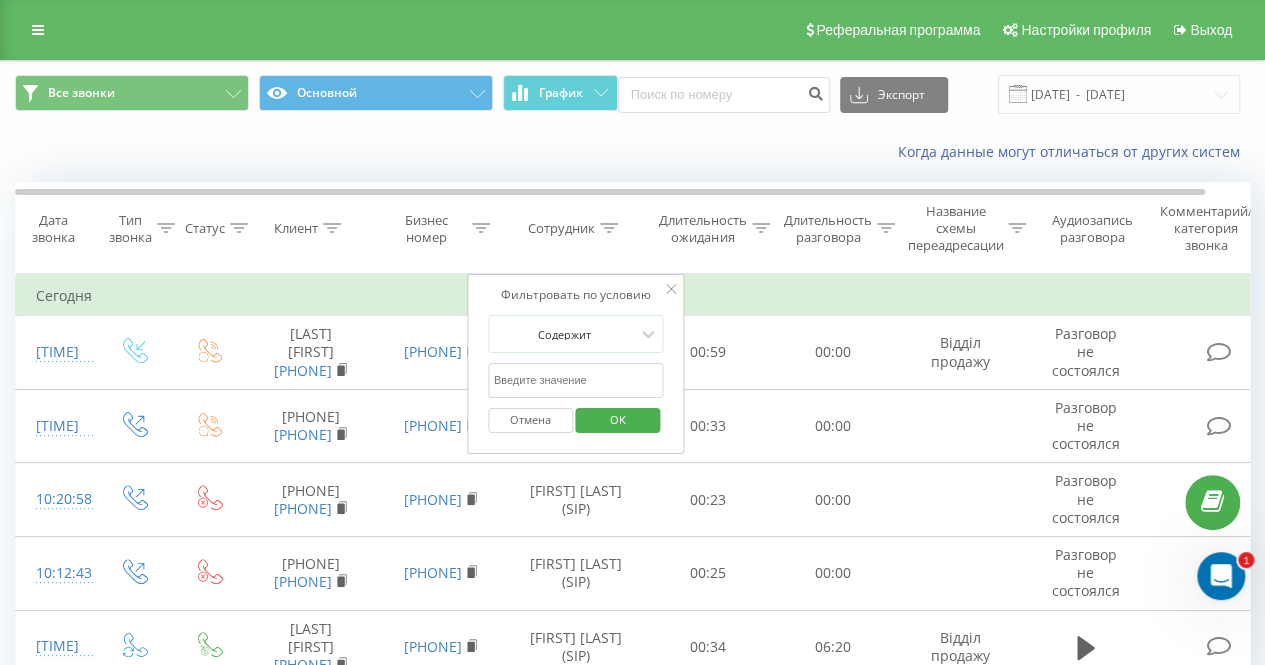 click at bounding box center (576, 380) 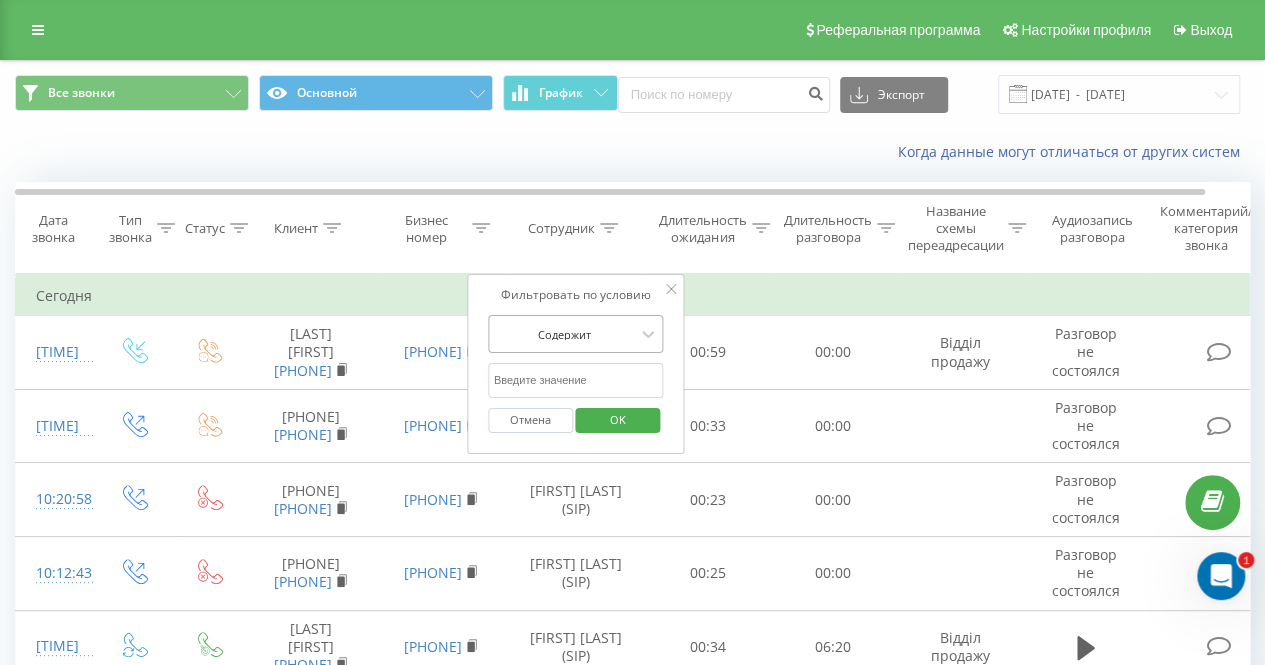 click on "Содержит" at bounding box center (576, 334) 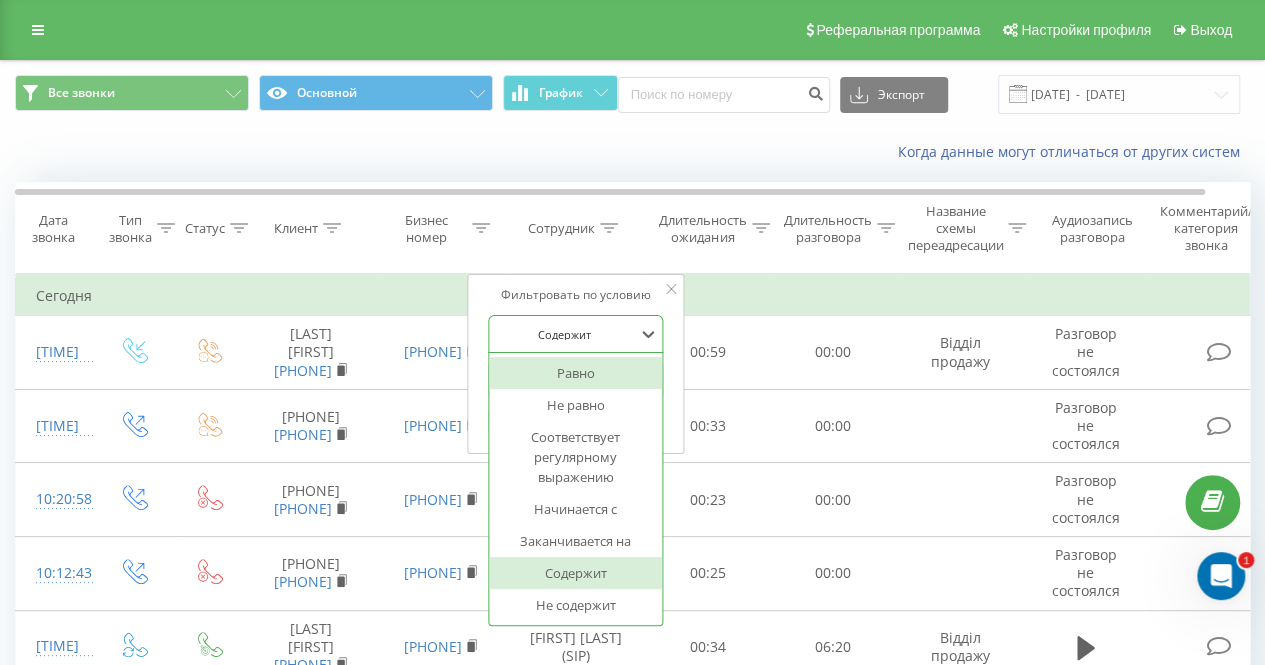 click at bounding box center (565, 334) 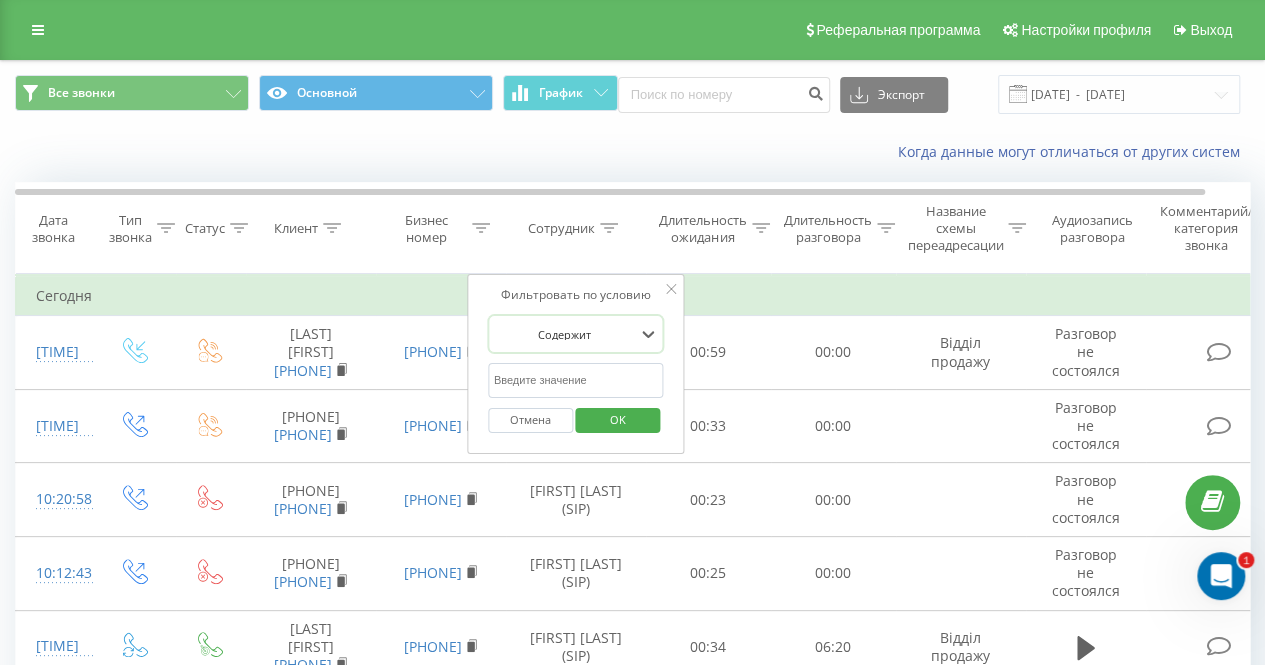 click on "Фильтровать по условию   Select is focused ,type to refine list, press Down to open the menu,  Содержит Отмена OK" at bounding box center (576, 364) 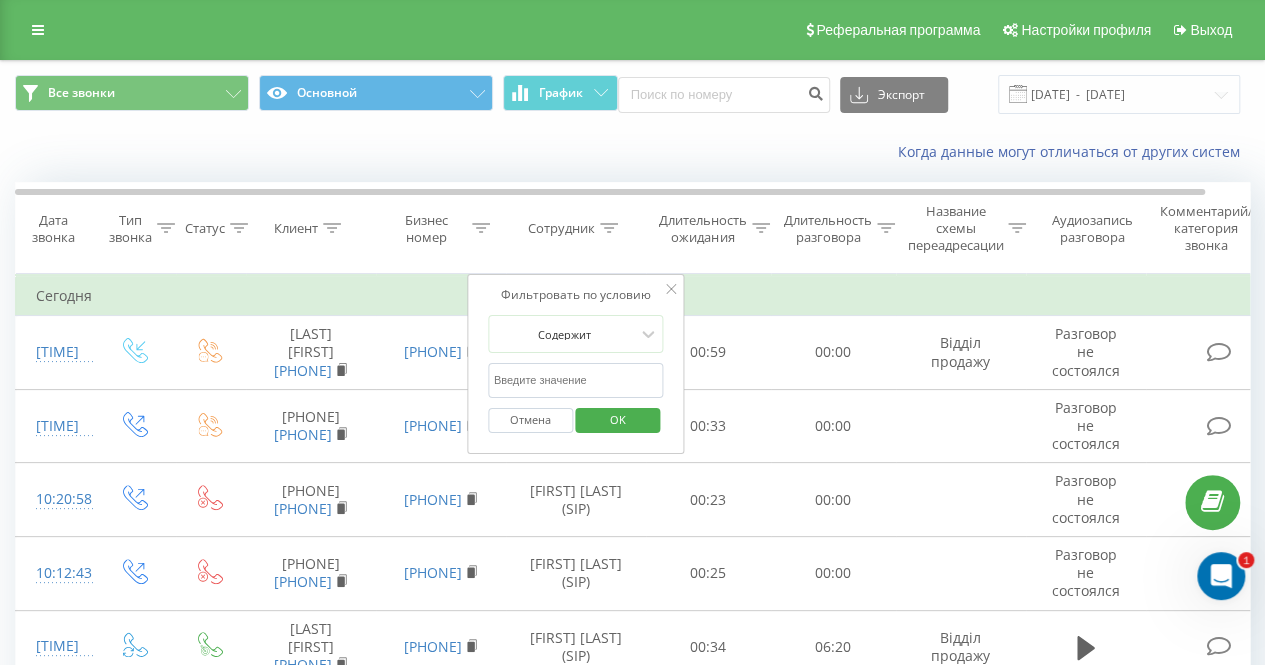 click on "Фильтровать по условию Содержит Отмена OK" at bounding box center (576, 364) 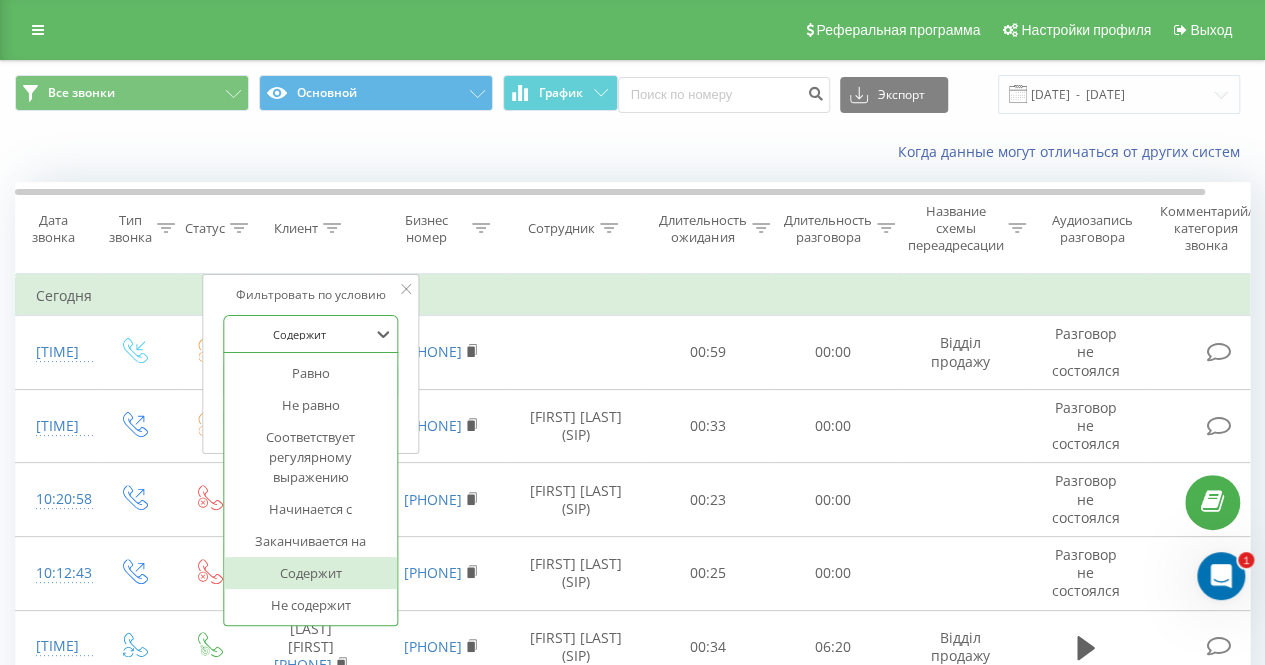 click on "Содержит" at bounding box center [300, 334] 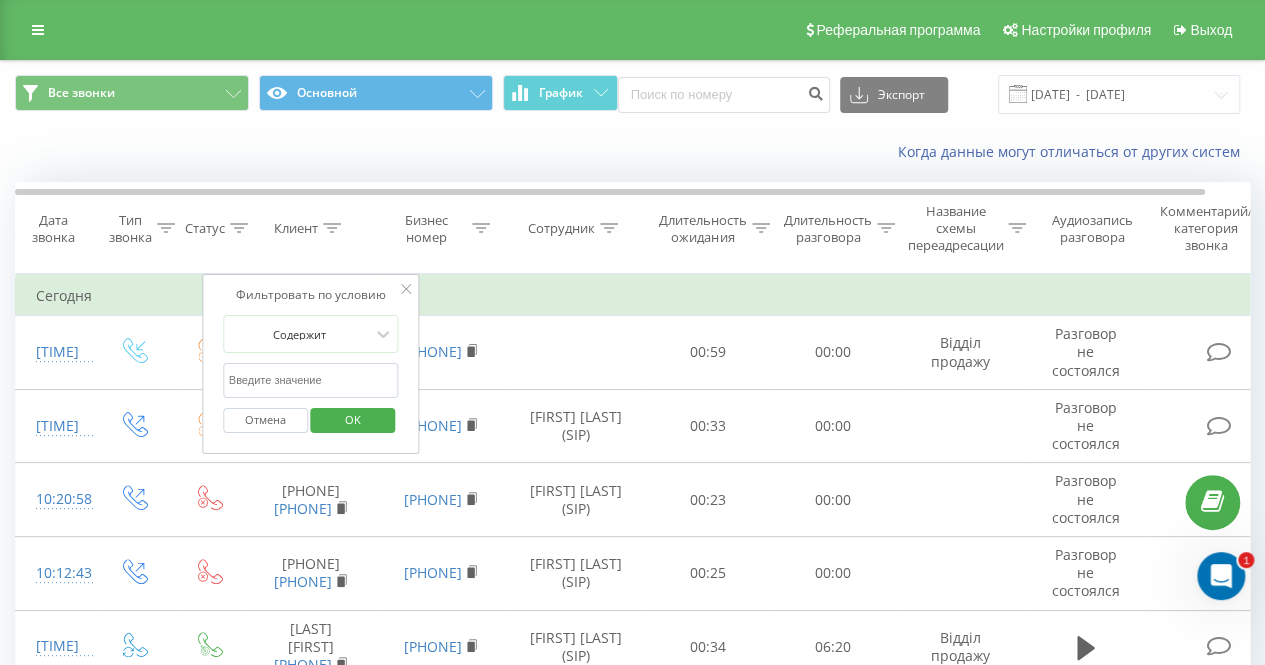 click on "Фильтровать по условию Содержит Отмена OK" at bounding box center [311, 364] 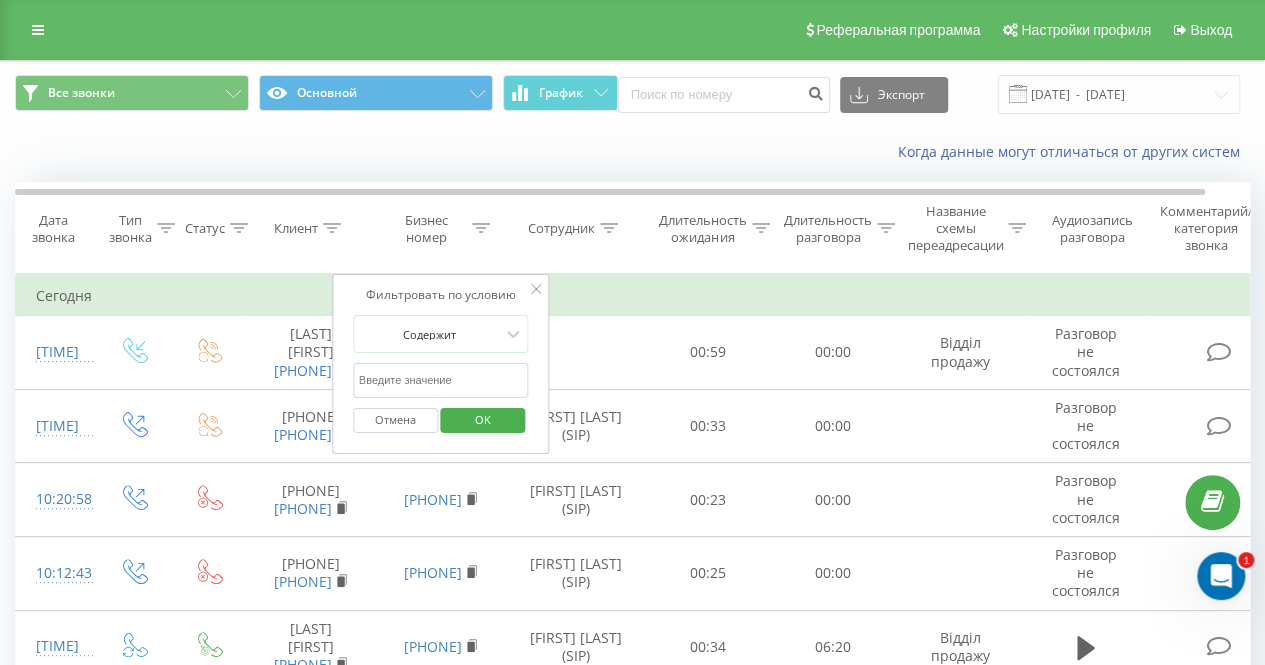 click 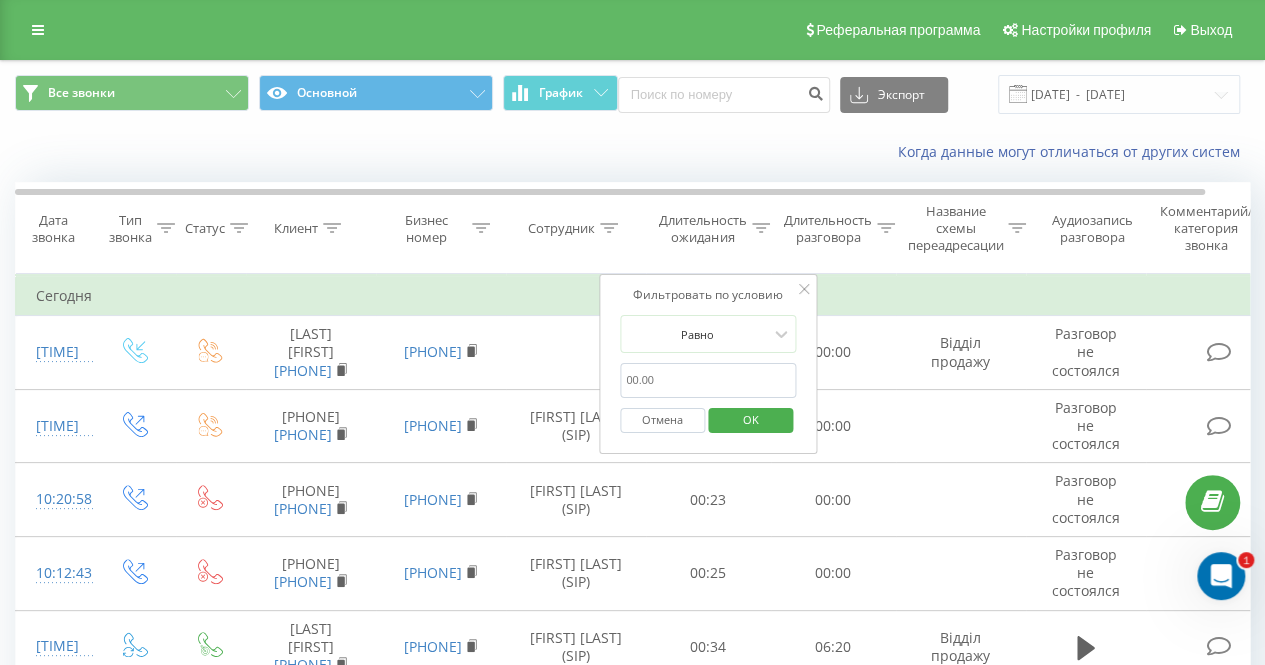 click 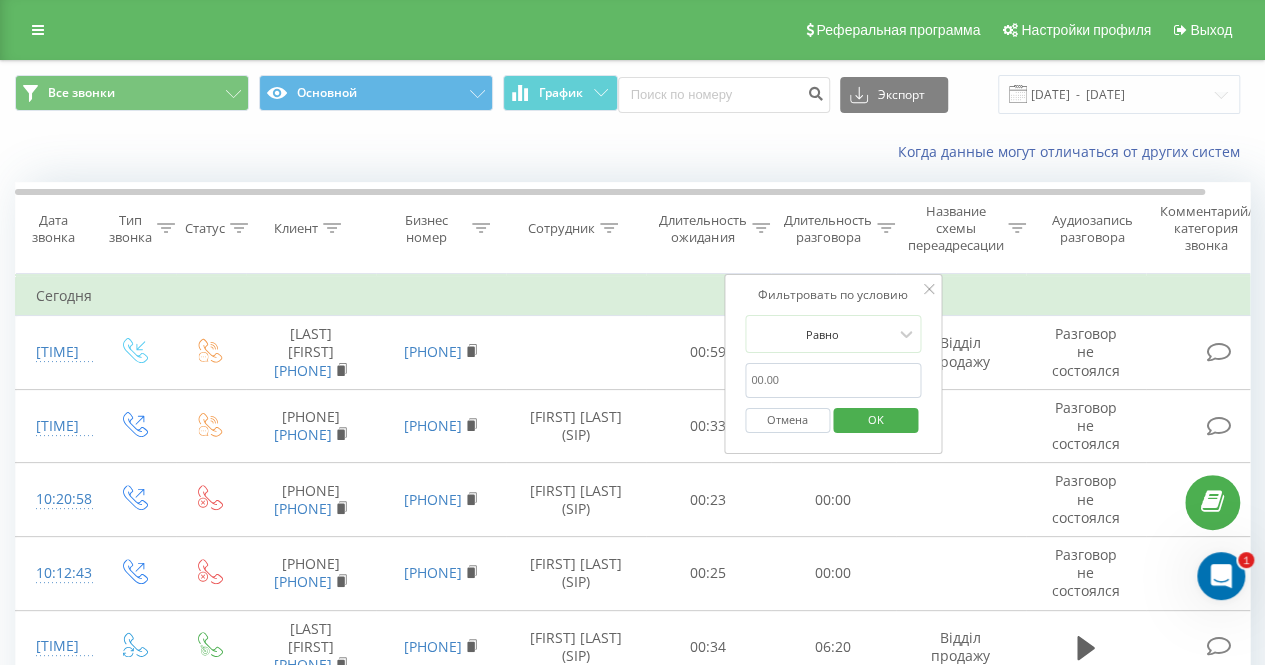 scroll, scrollTop: 0, scrollLeft: 46, axis: horizontal 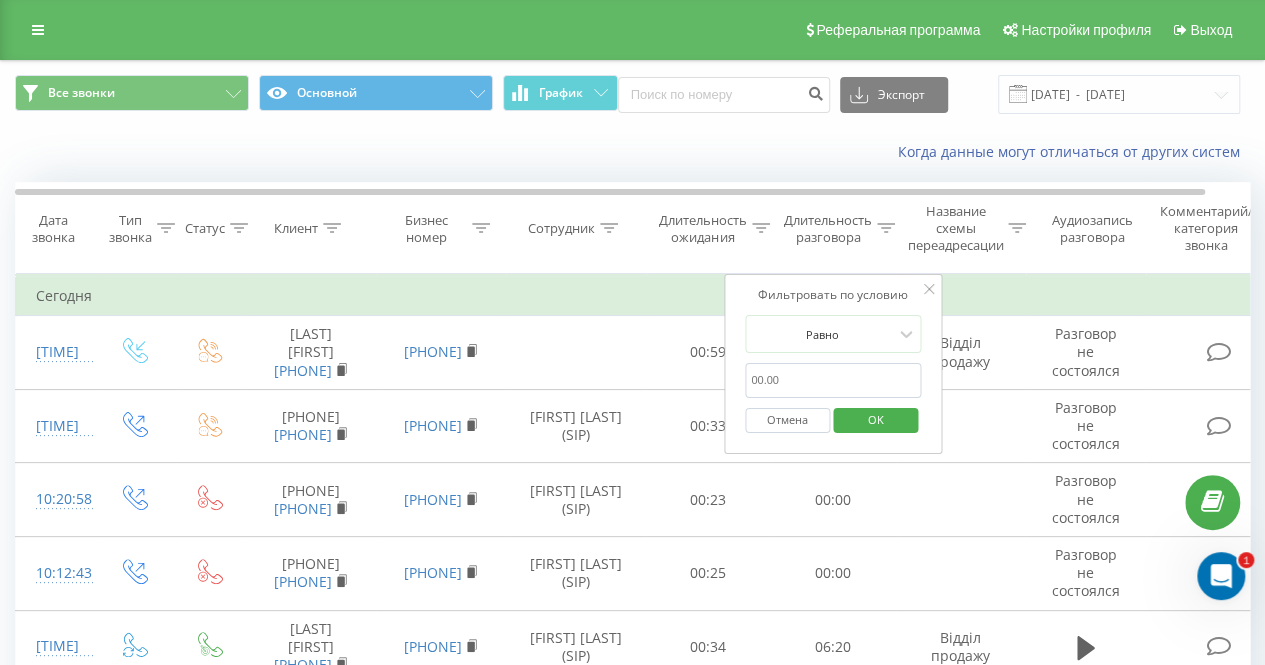 click on "Фильтровать по условию Содержит Отмена OK" at bounding box center [576, 275] 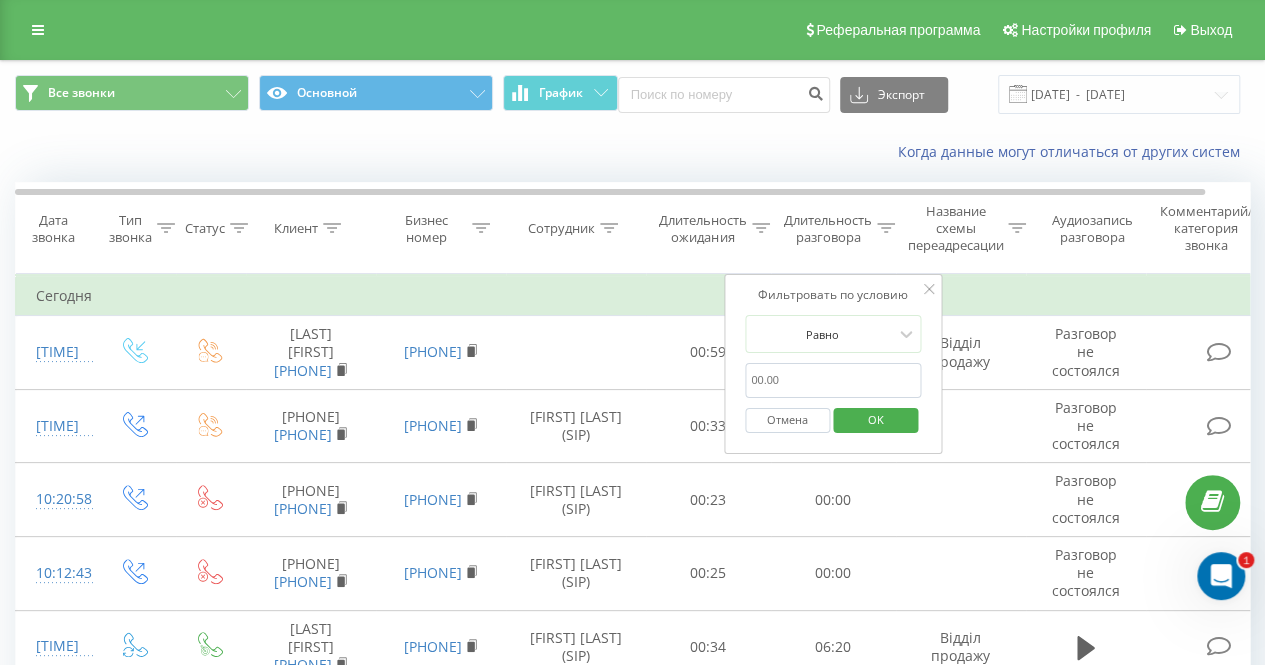 click on "Сотрудник" at bounding box center [561, 228] 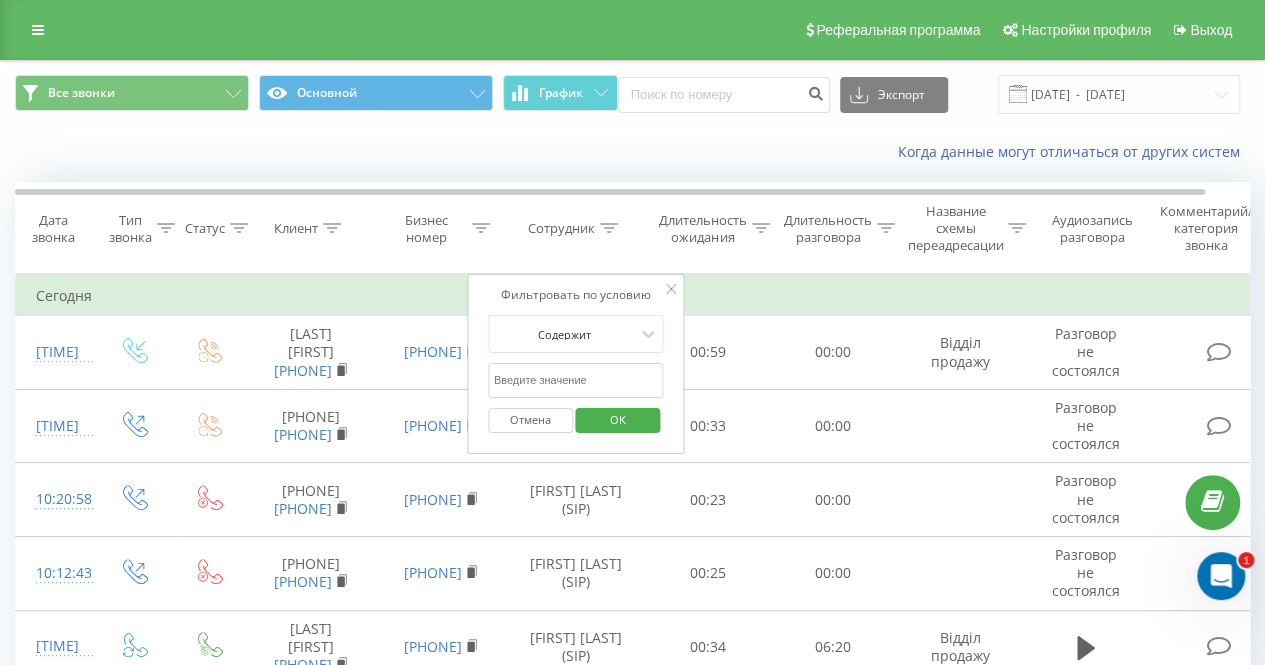 click 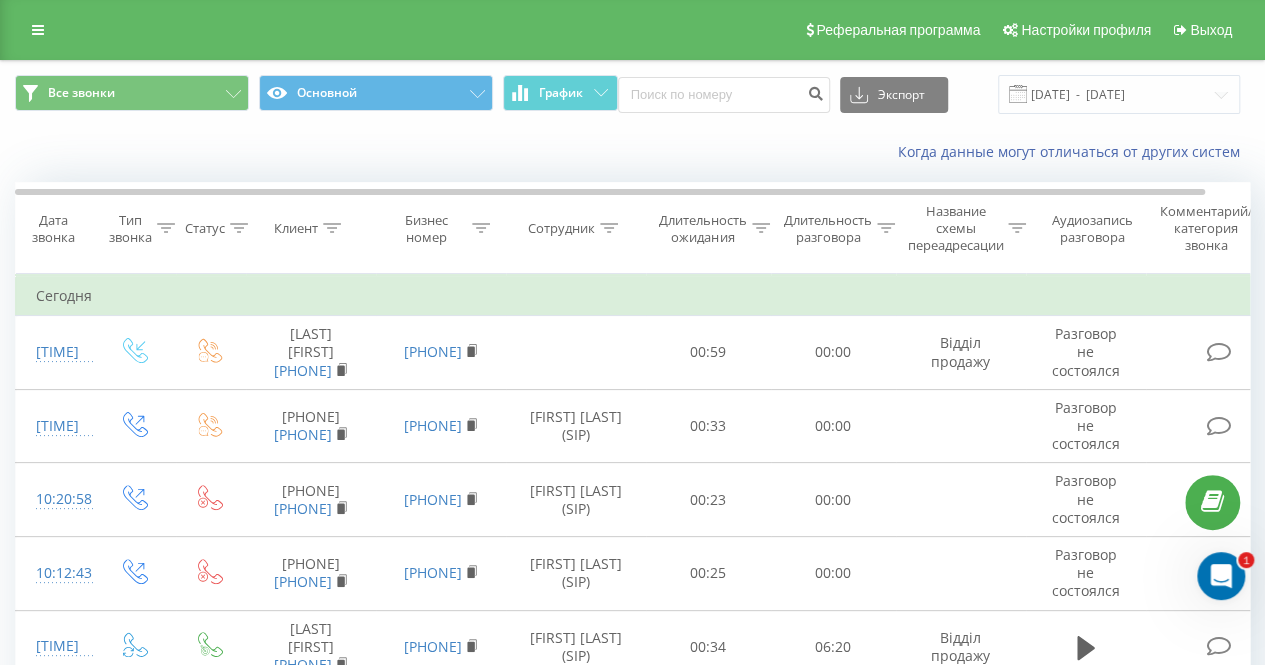click at bounding box center [609, 228] 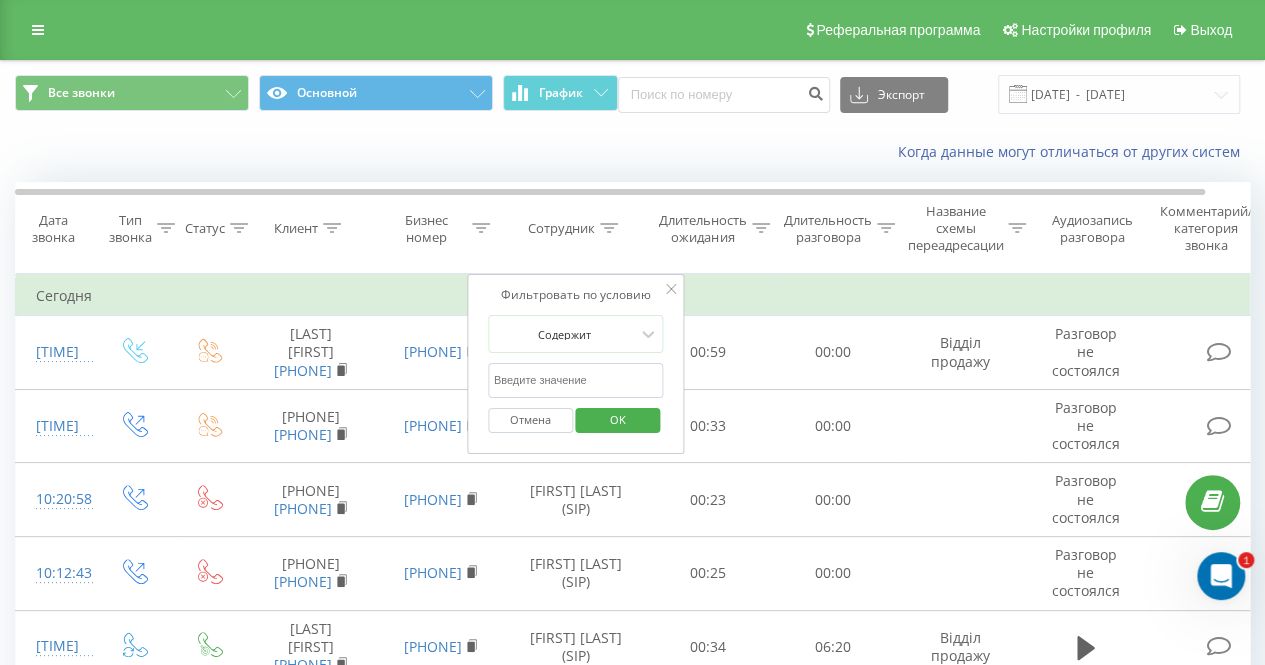 click at bounding box center (576, 380) 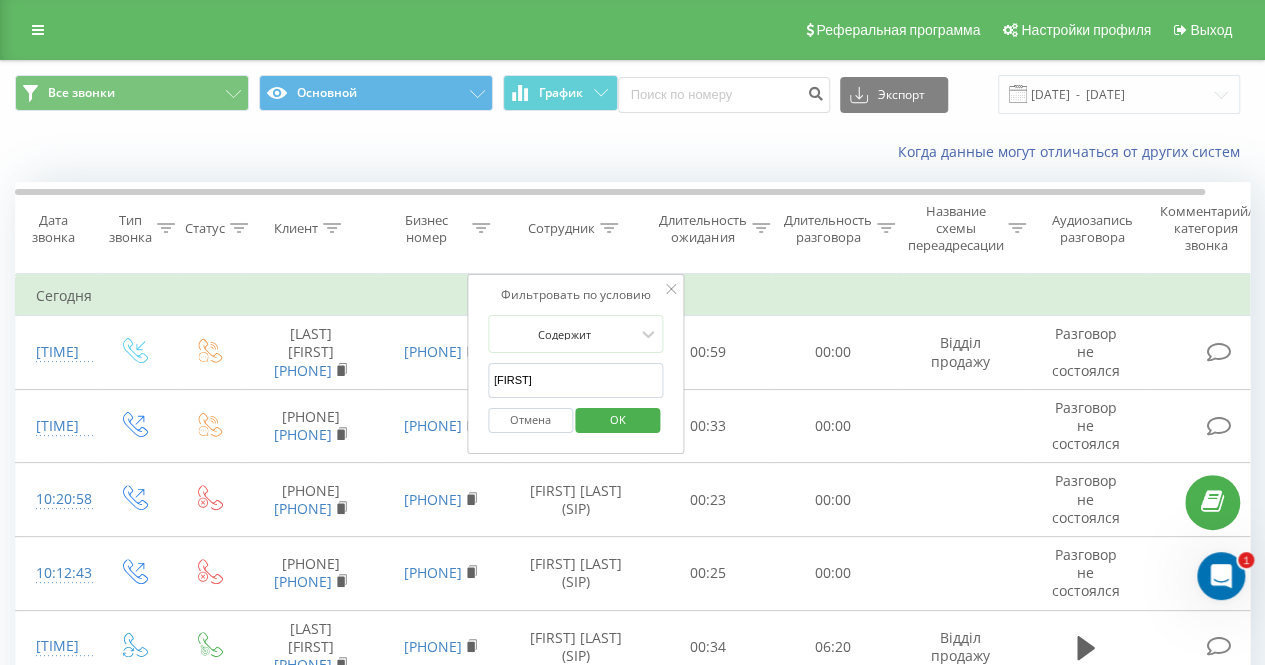 type on "Ольга" 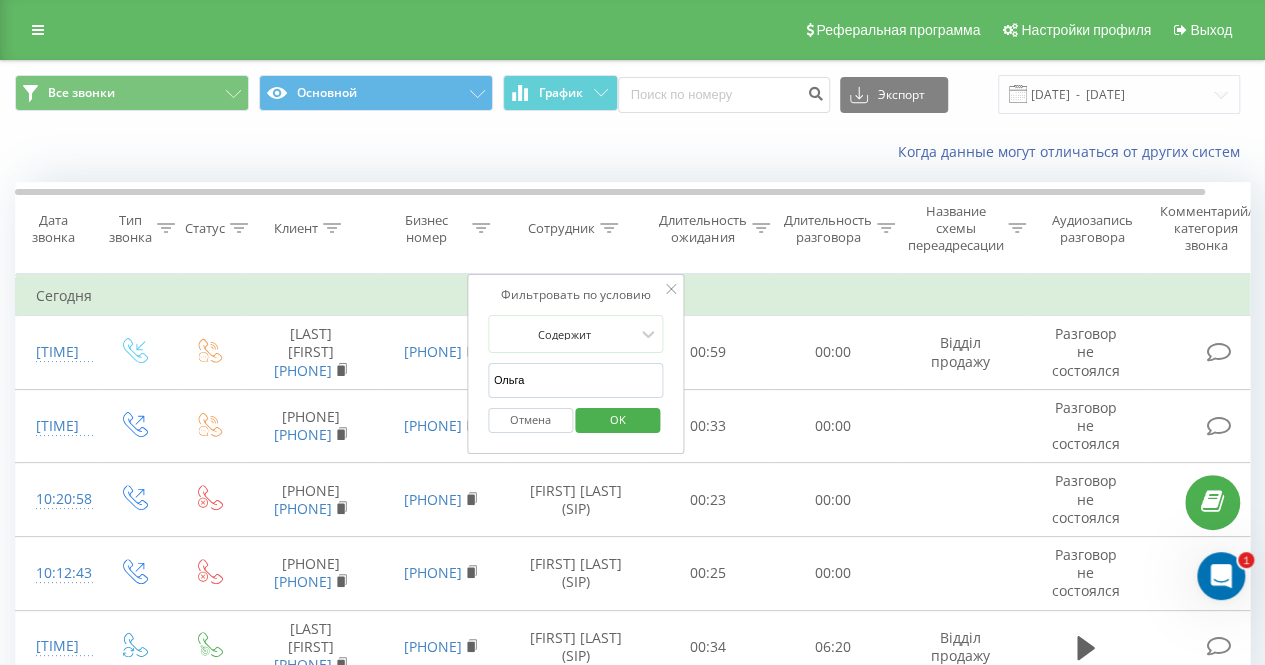 click on "OK" at bounding box center (618, 419) 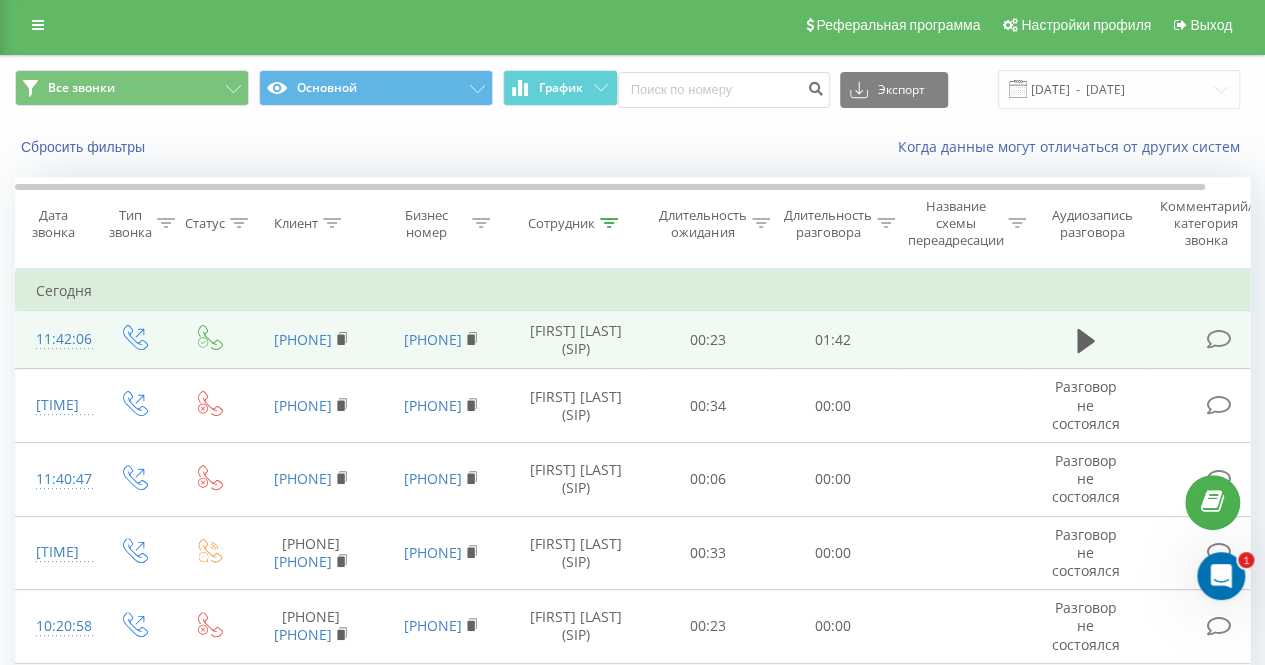 scroll, scrollTop: 0, scrollLeft: 0, axis: both 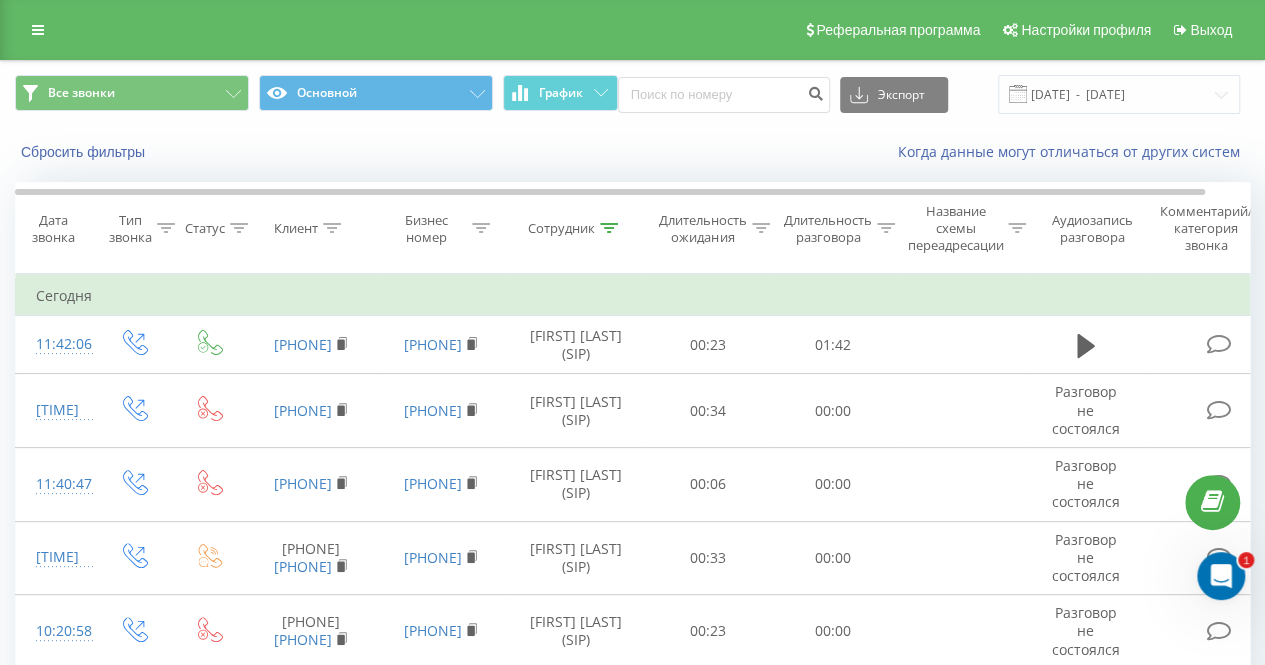 click 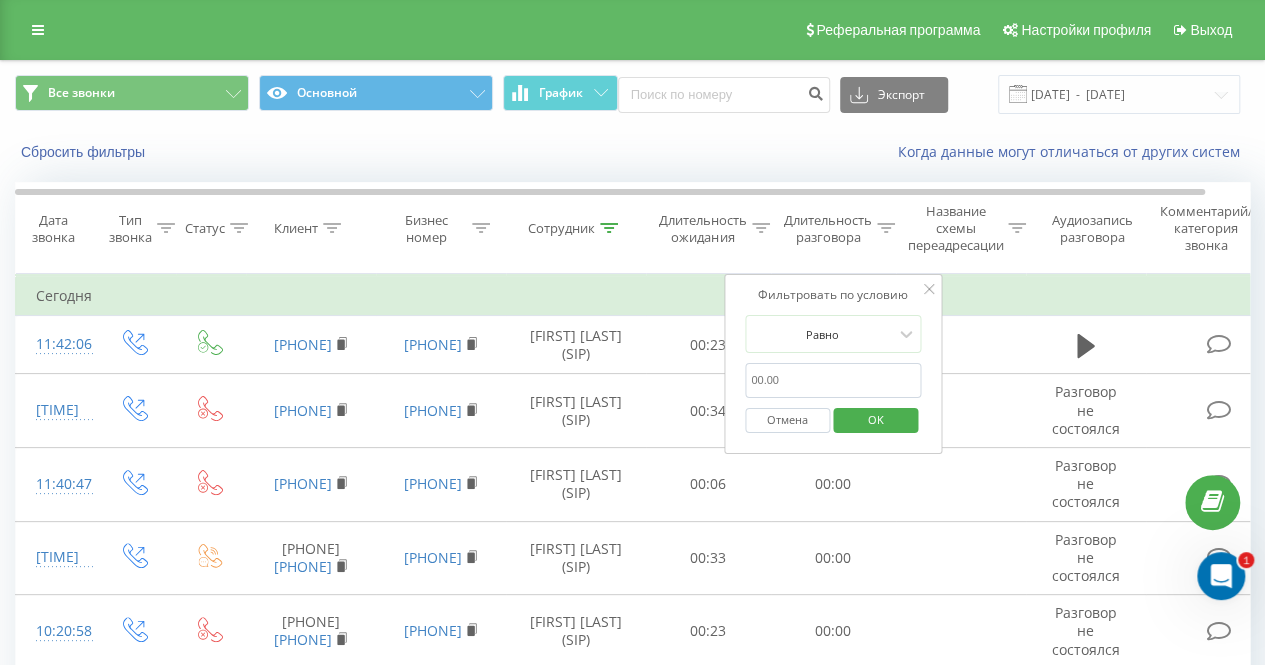 click at bounding box center (833, 380) 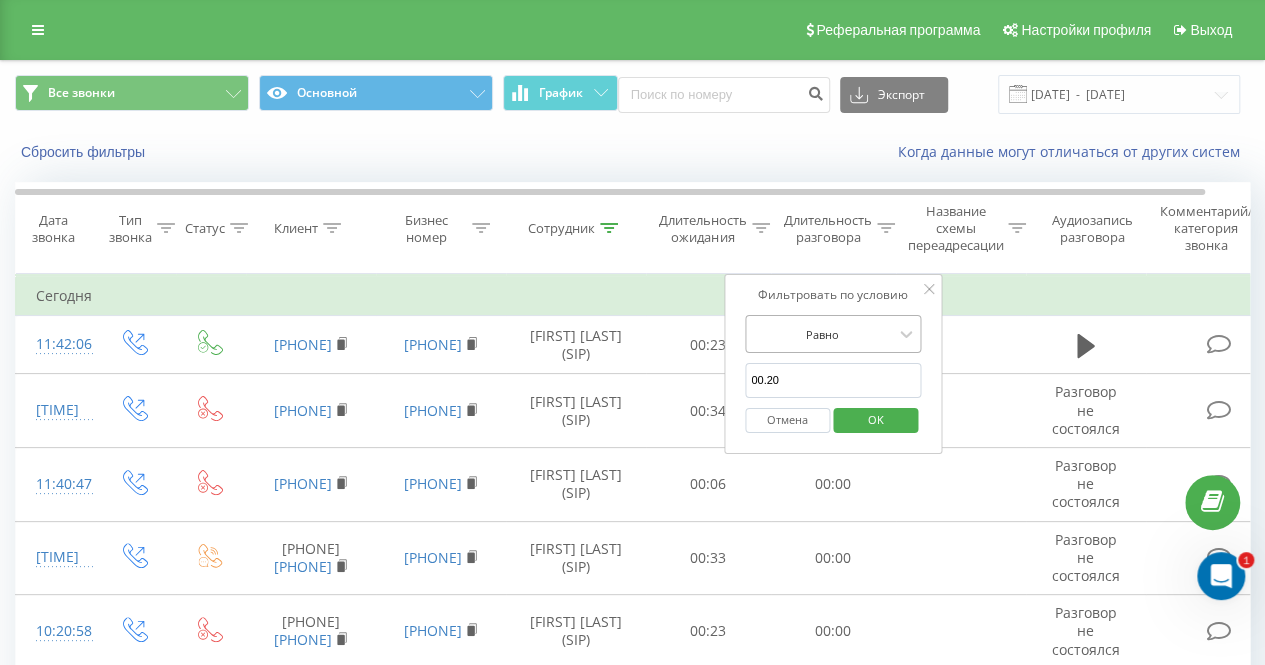type on "00.20" 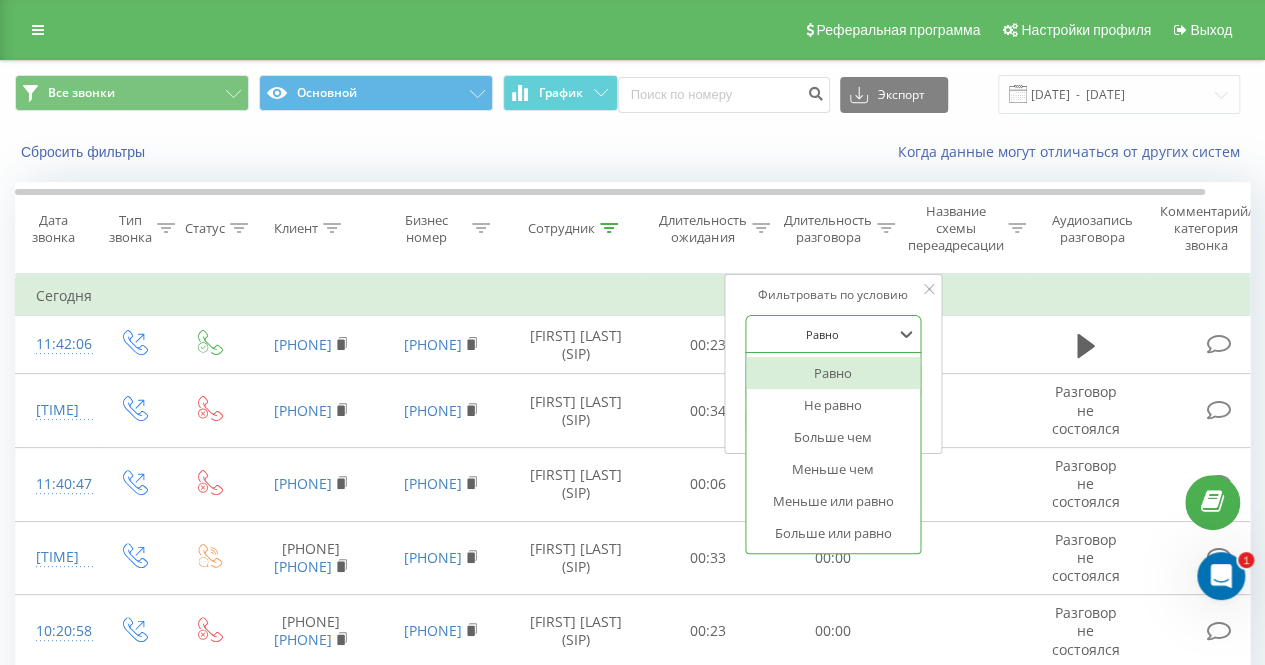 click at bounding box center (822, 334) 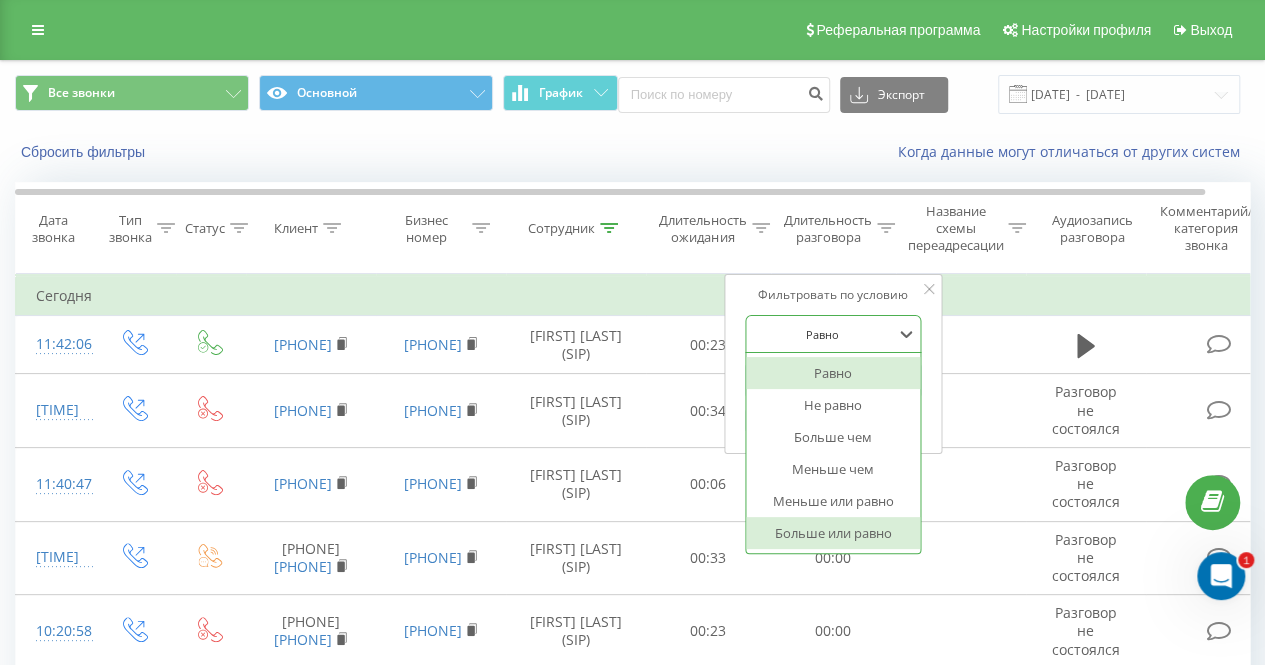 click on "Больше или равно" at bounding box center [833, 533] 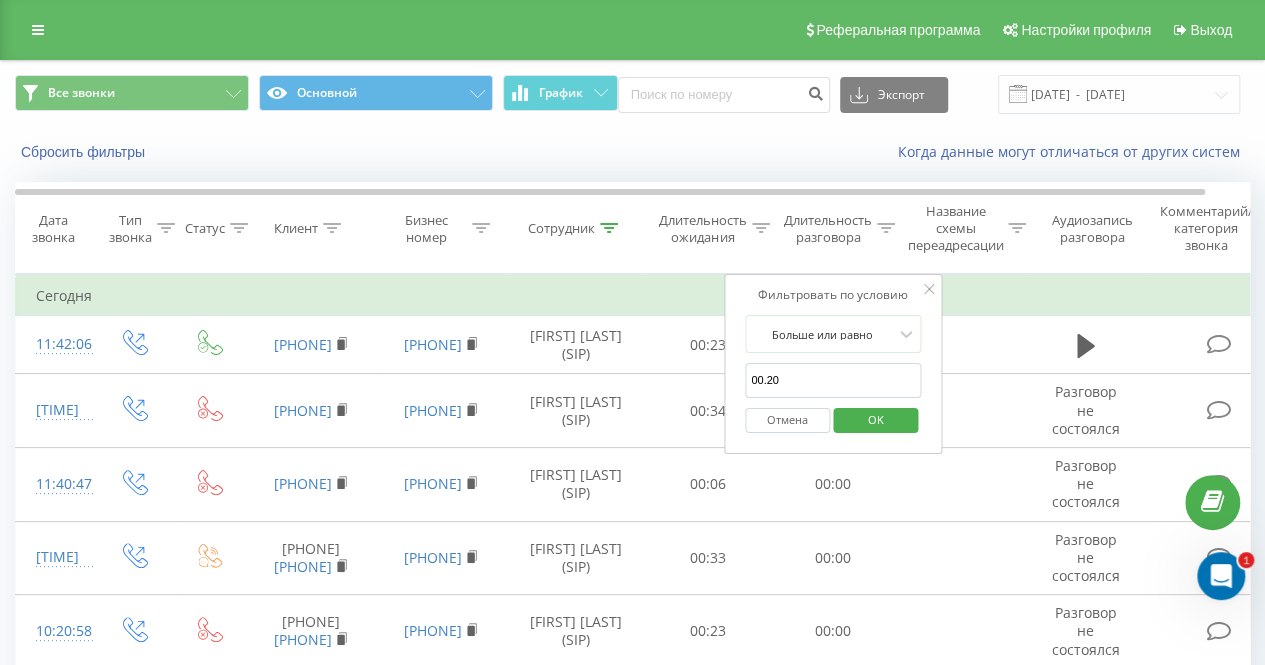 click on "OK" at bounding box center [876, 419] 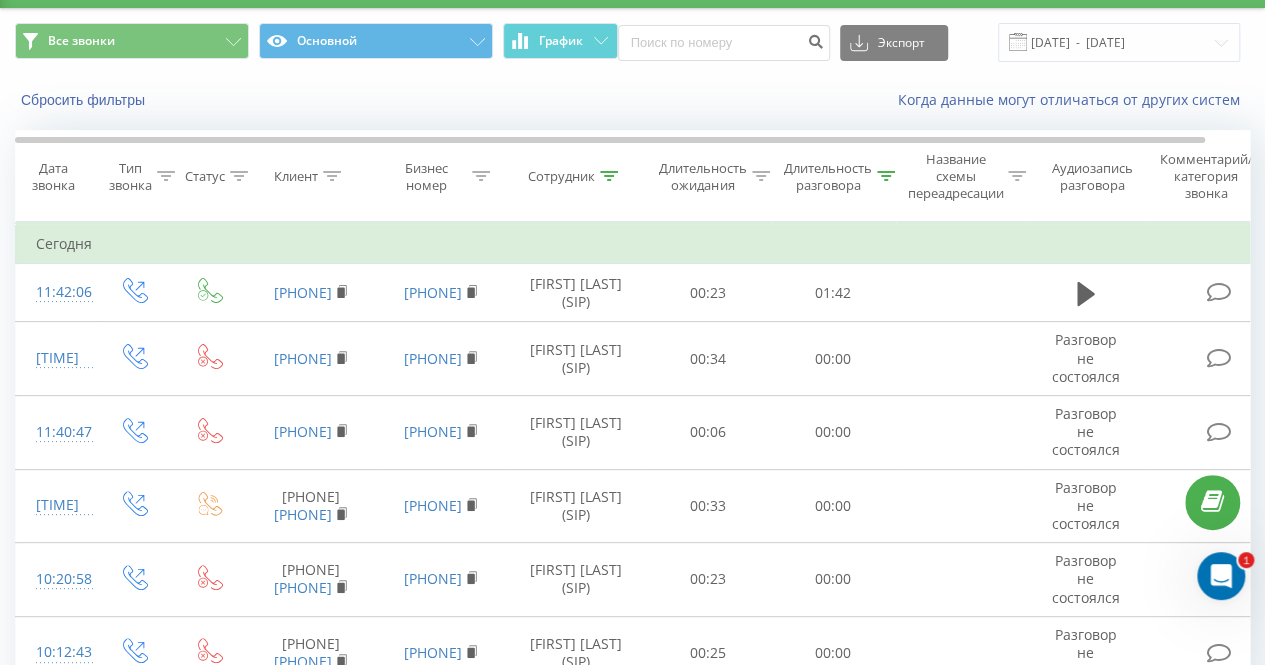 scroll, scrollTop: 0, scrollLeft: 0, axis: both 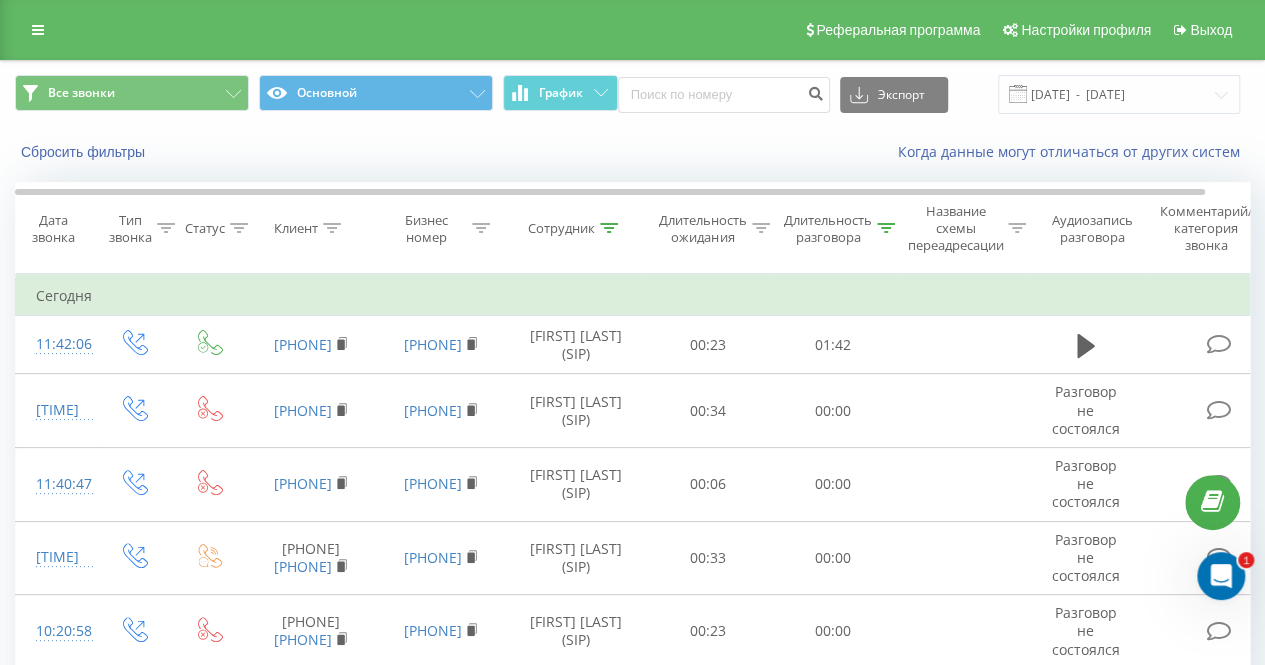 click 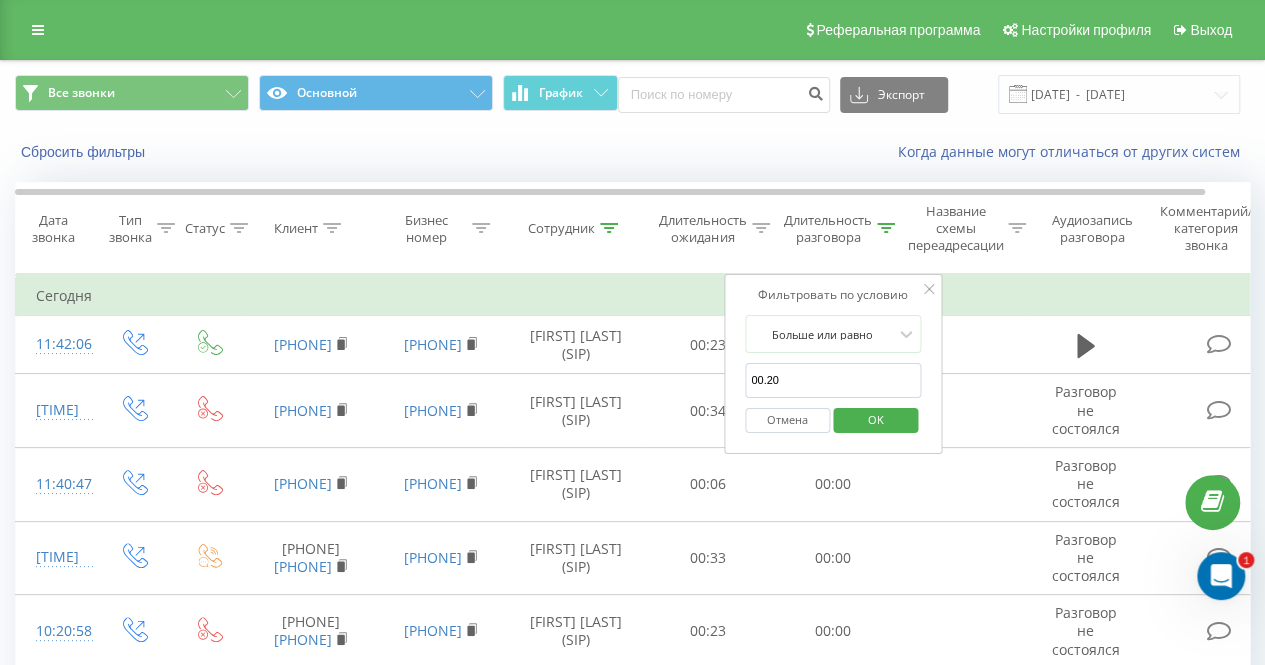 click on "Сегодня" at bounding box center (656, 296) 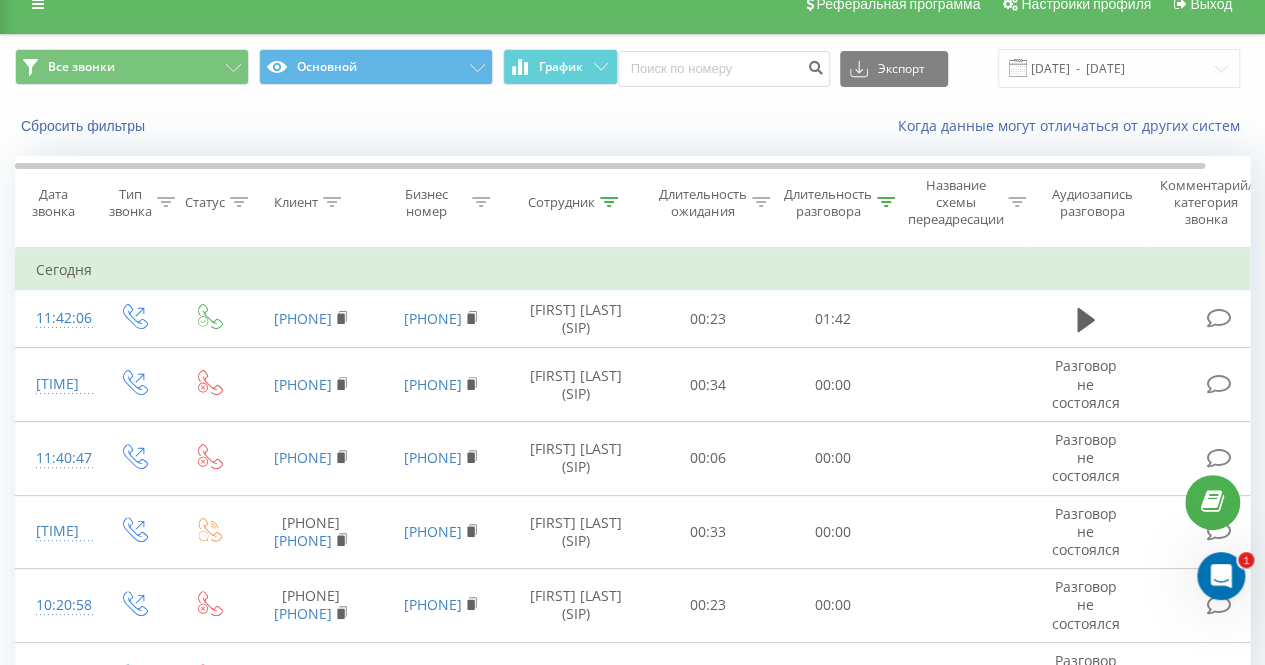 scroll, scrollTop: 0, scrollLeft: 0, axis: both 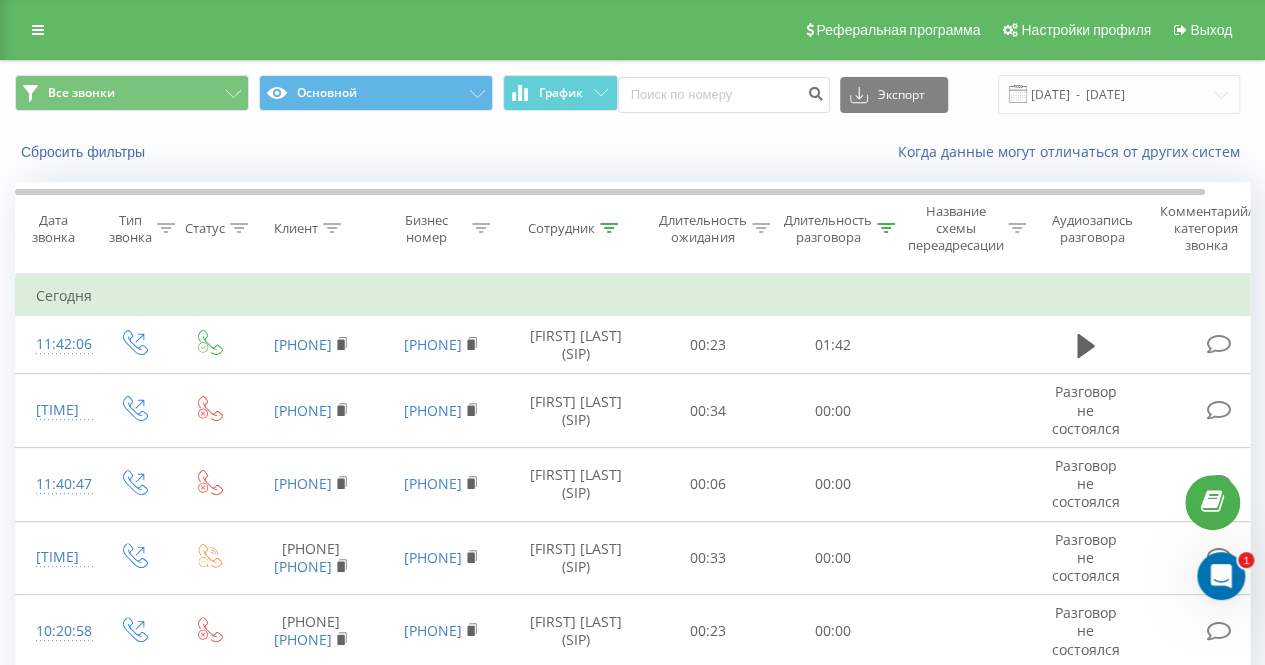 click 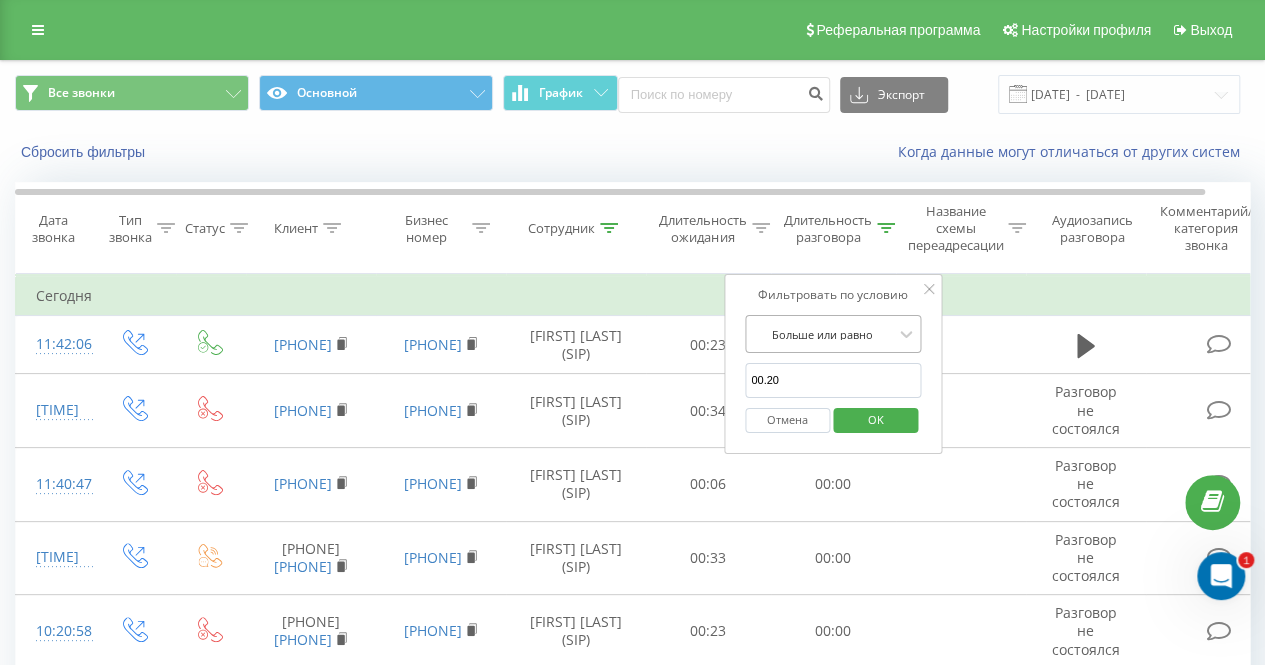 click at bounding box center [822, 334] 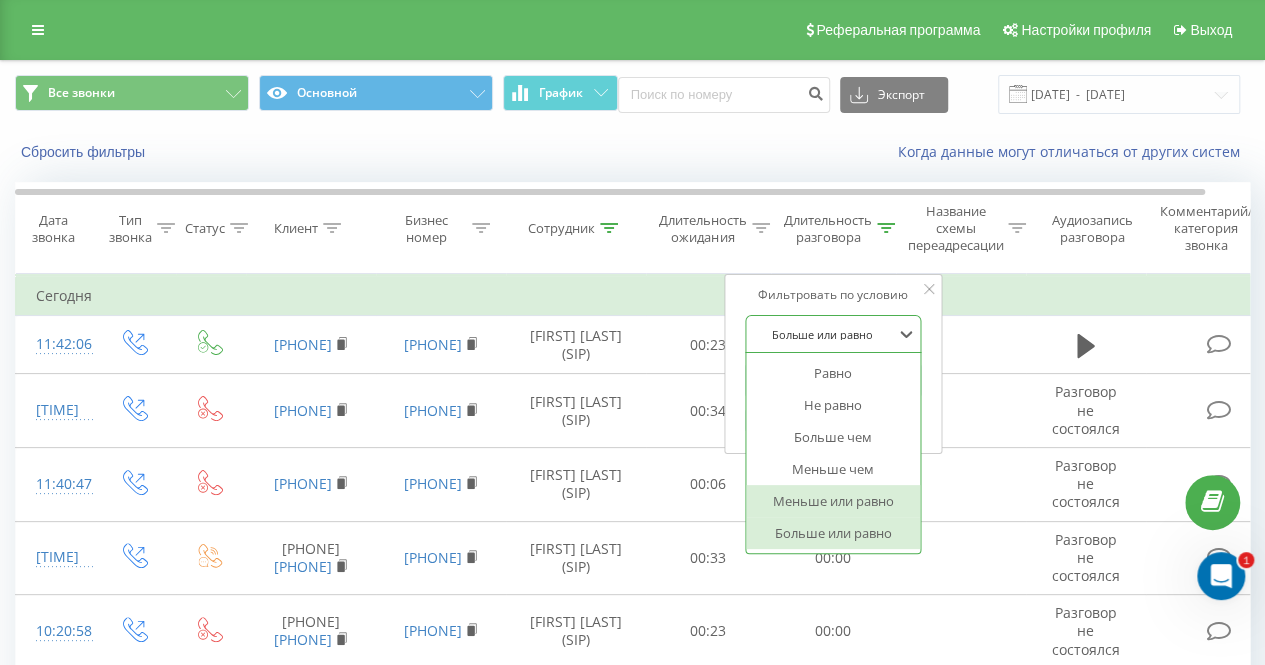 click on "Меньше или равно" at bounding box center [833, 501] 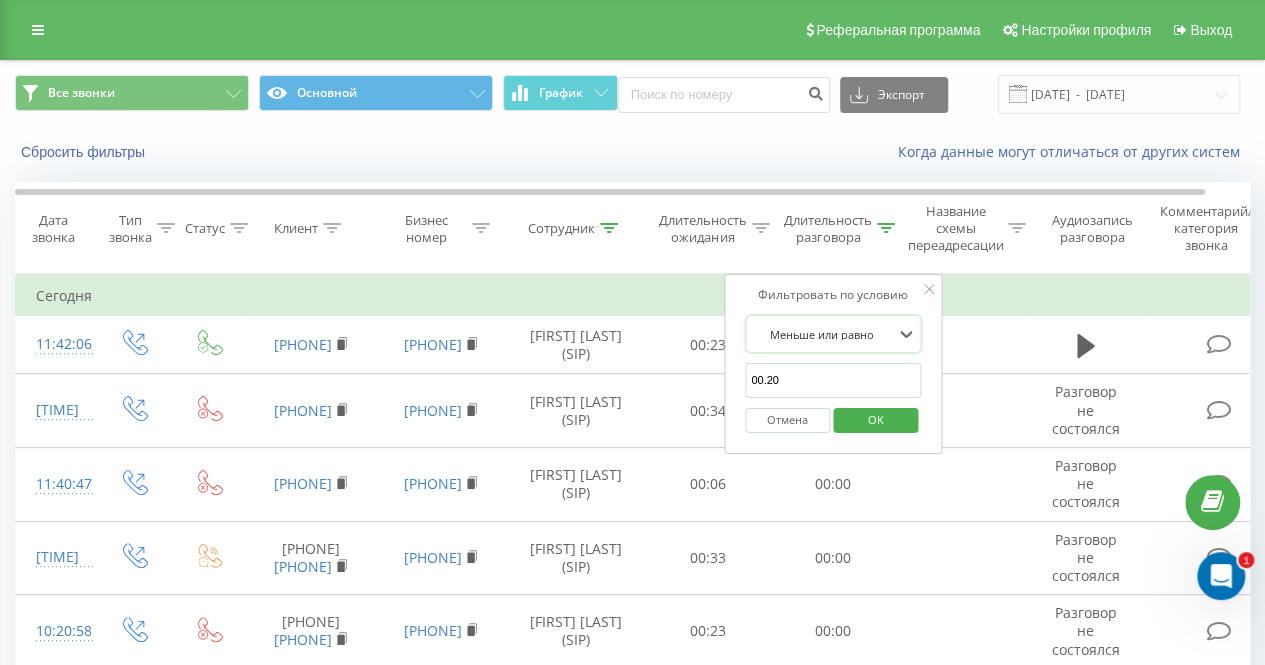 click on "OK" at bounding box center [876, 419] 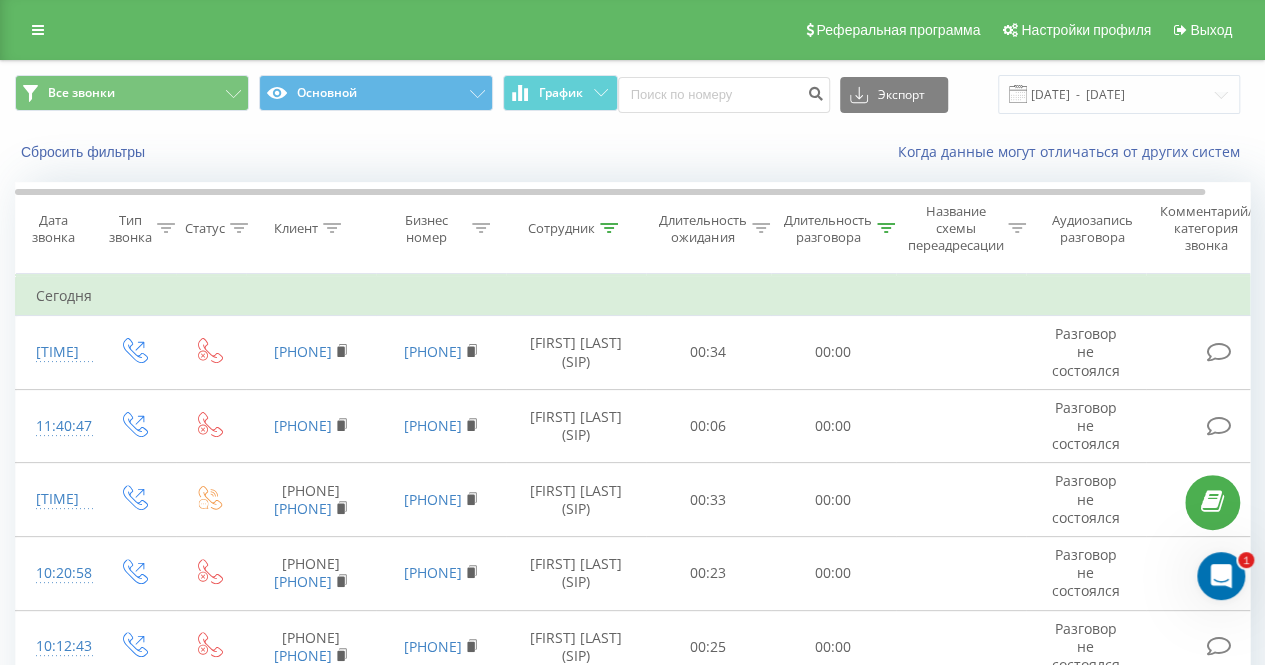 click on "Длительность разговора" at bounding box center [839, 229] 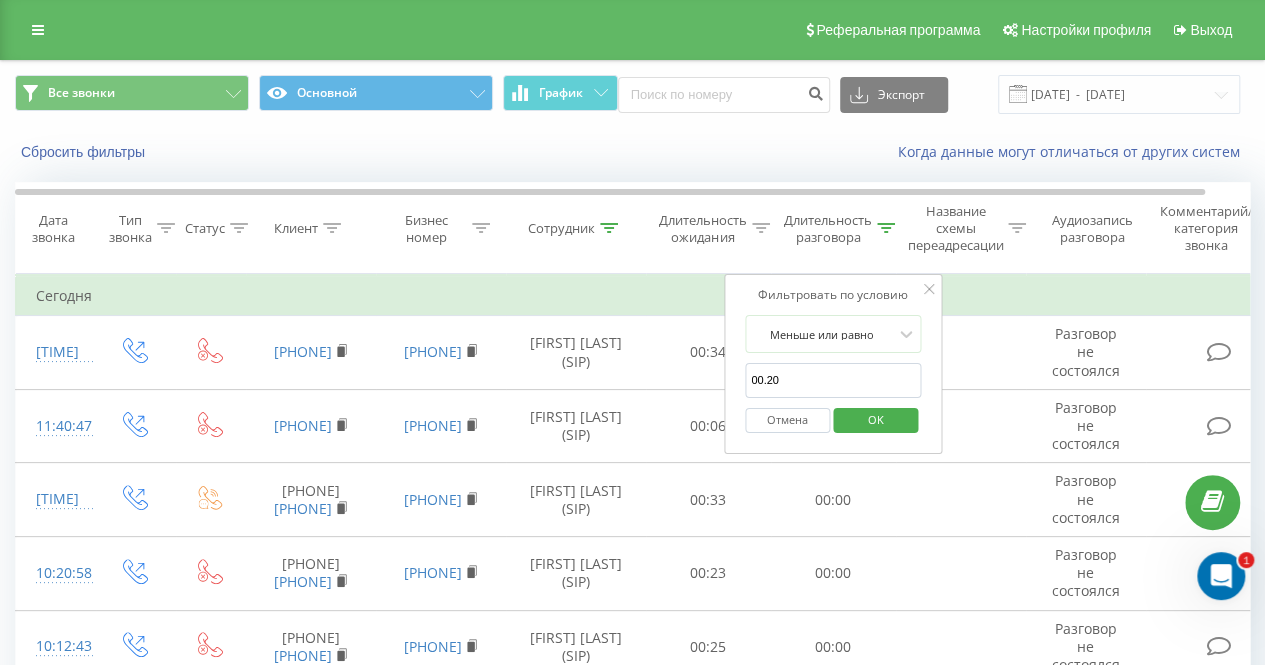 click 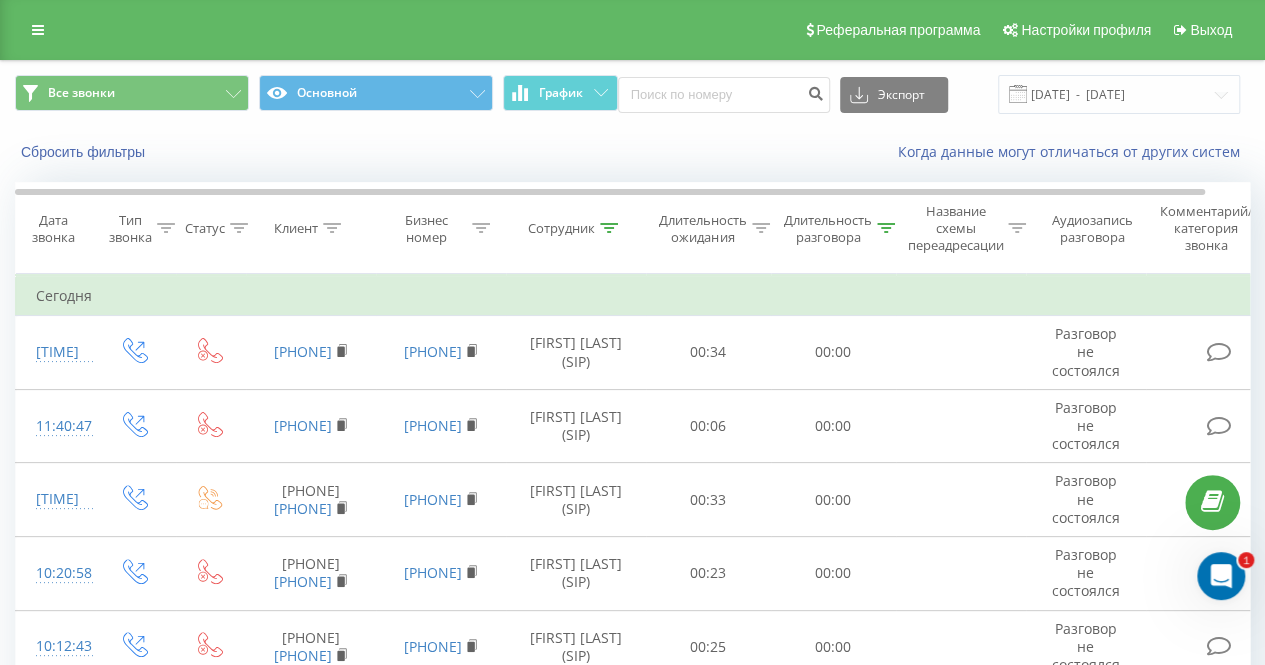 click on "Длительность разговора" at bounding box center [839, 229] 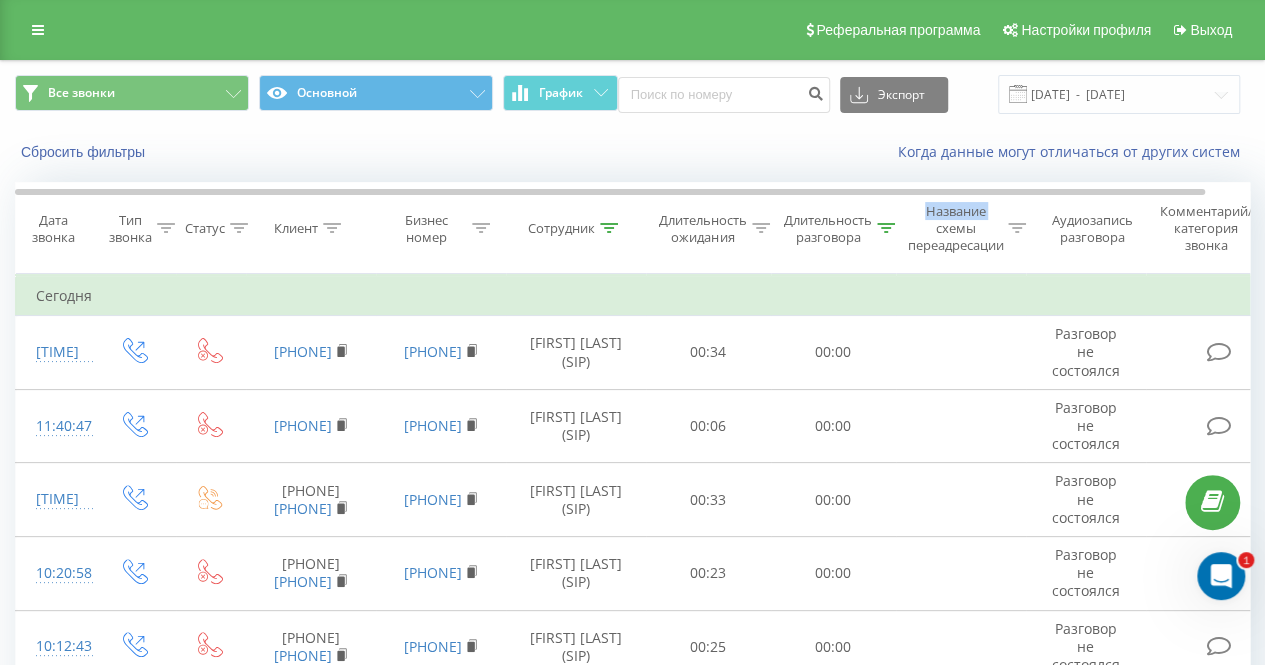 click 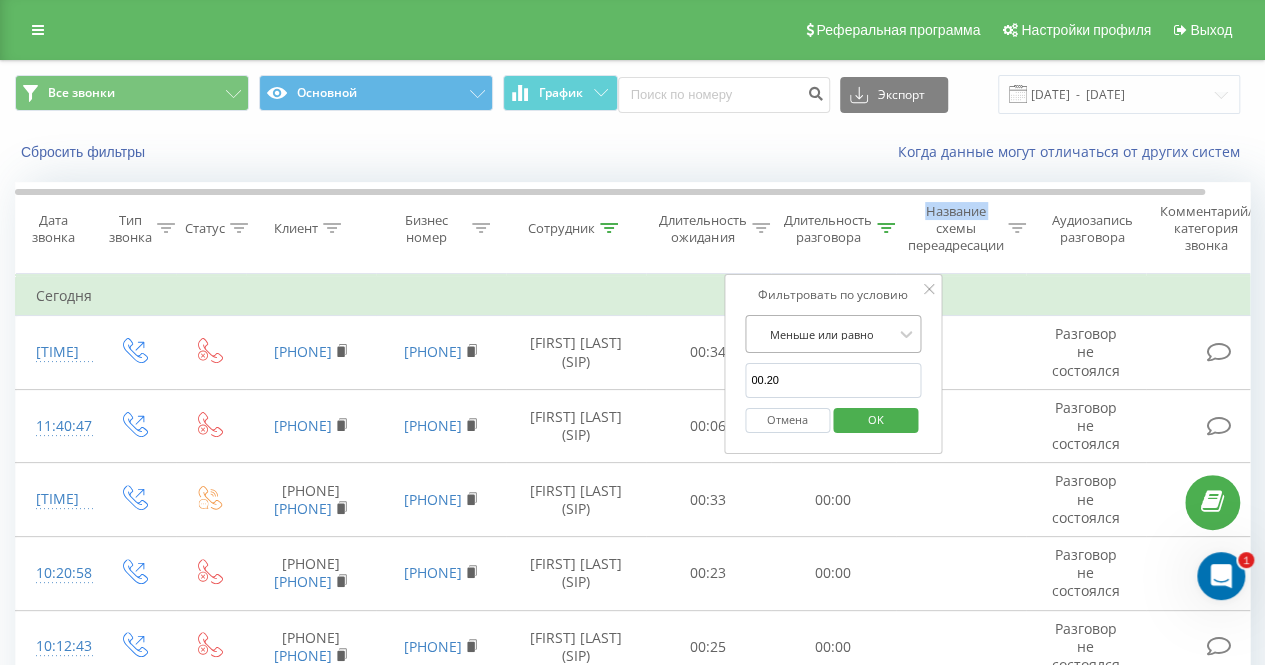 click at bounding box center [822, 334] 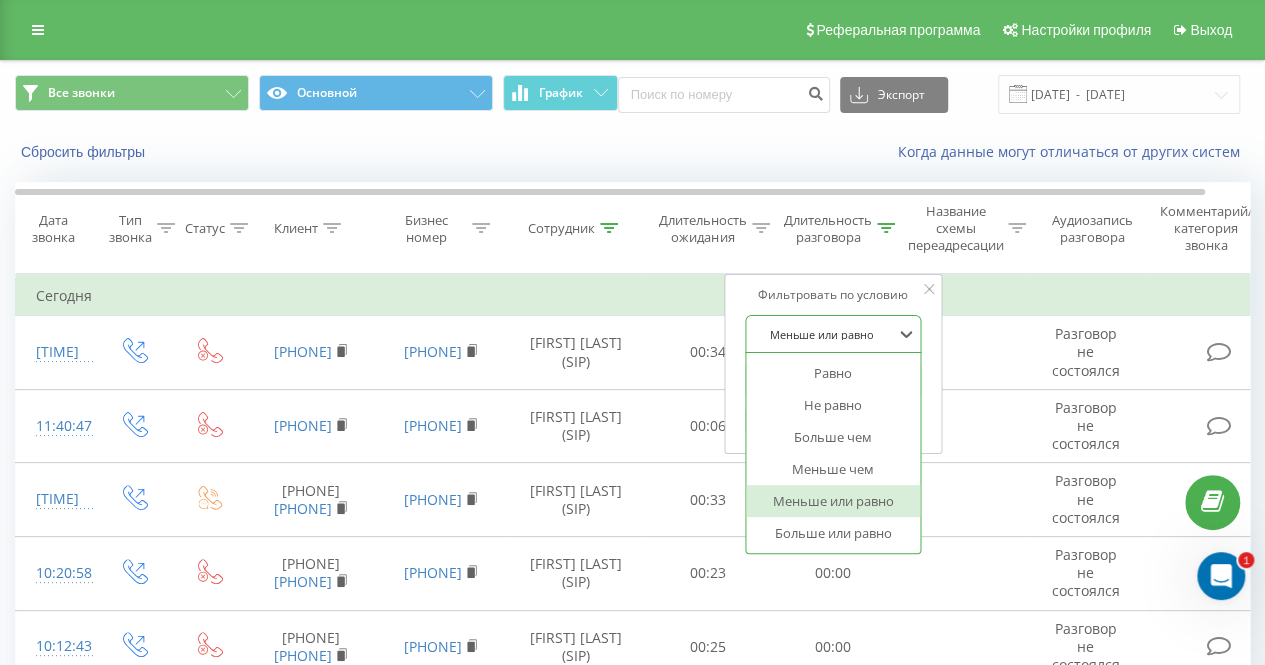 click on "Больше или равно" at bounding box center [833, 533] 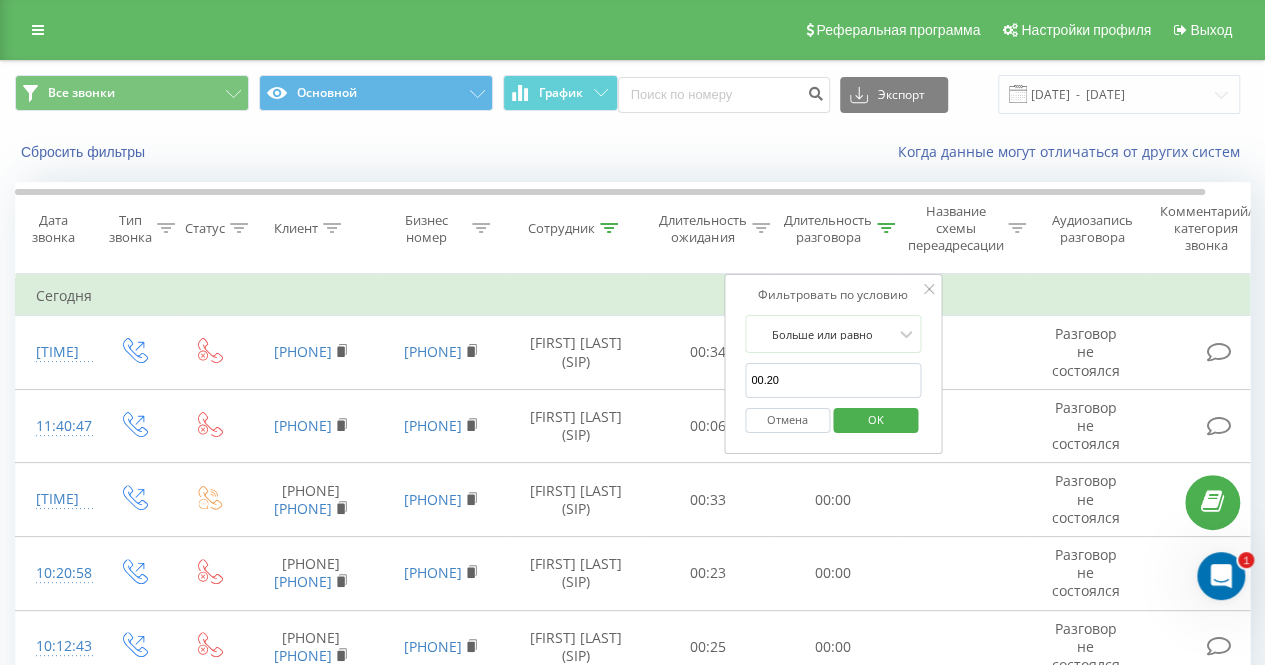 click on "OK" at bounding box center [876, 419] 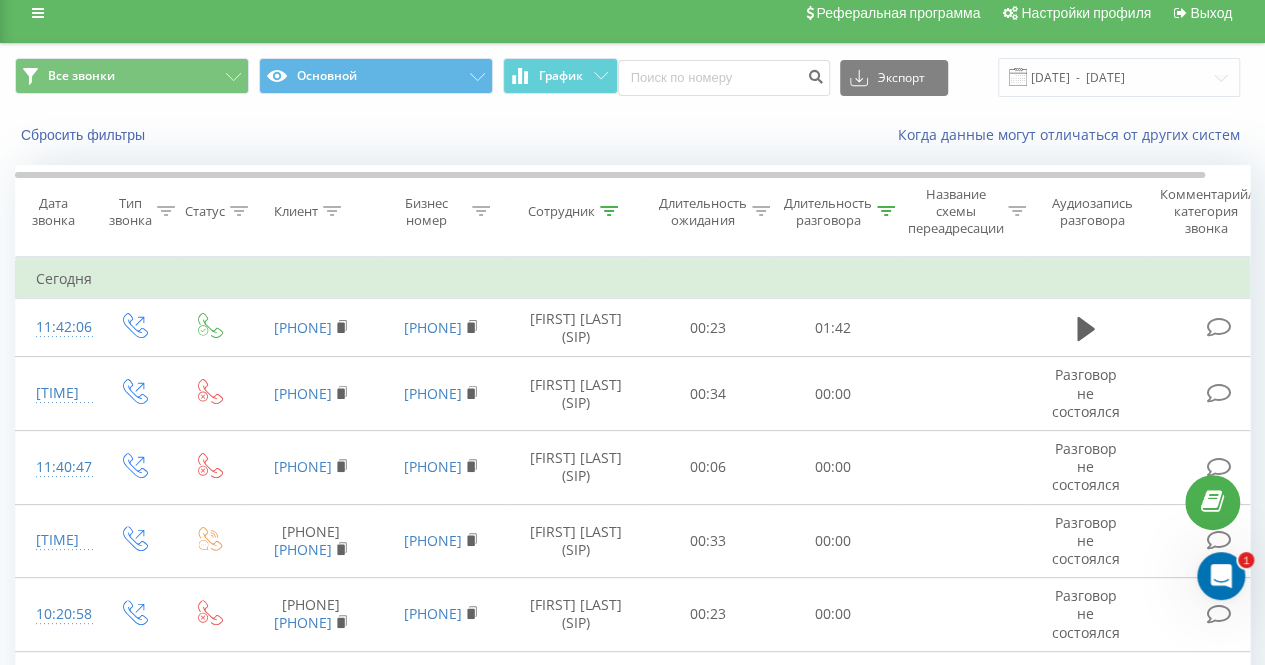 scroll, scrollTop: 0, scrollLeft: 0, axis: both 